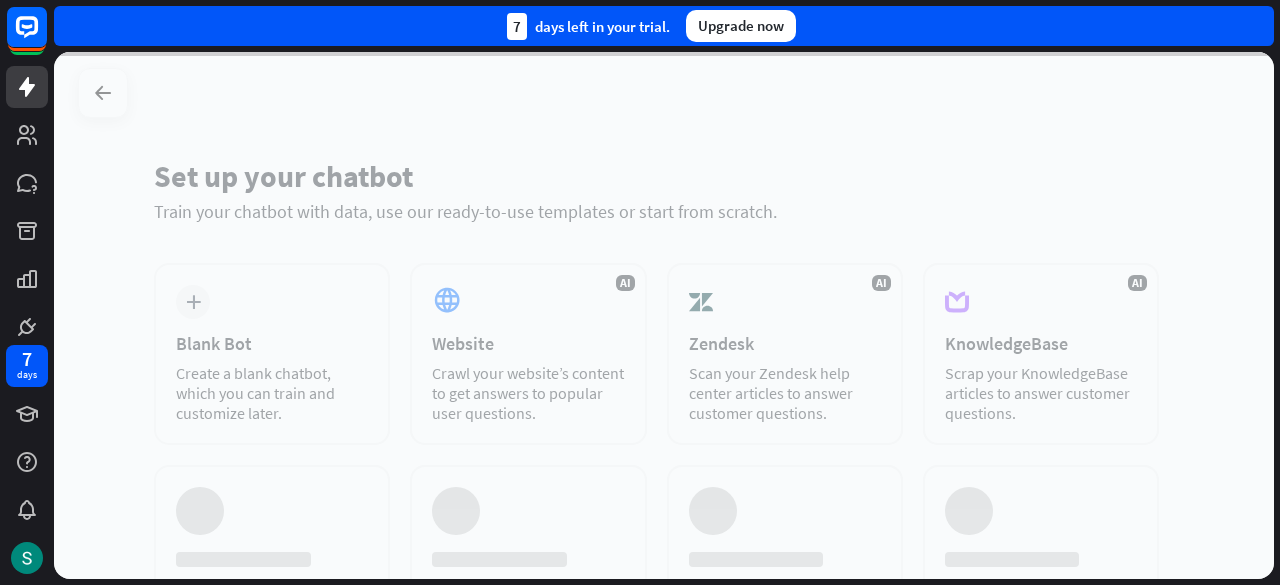 scroll, scrollTop: 0, scrollLeft: 0, axis: both 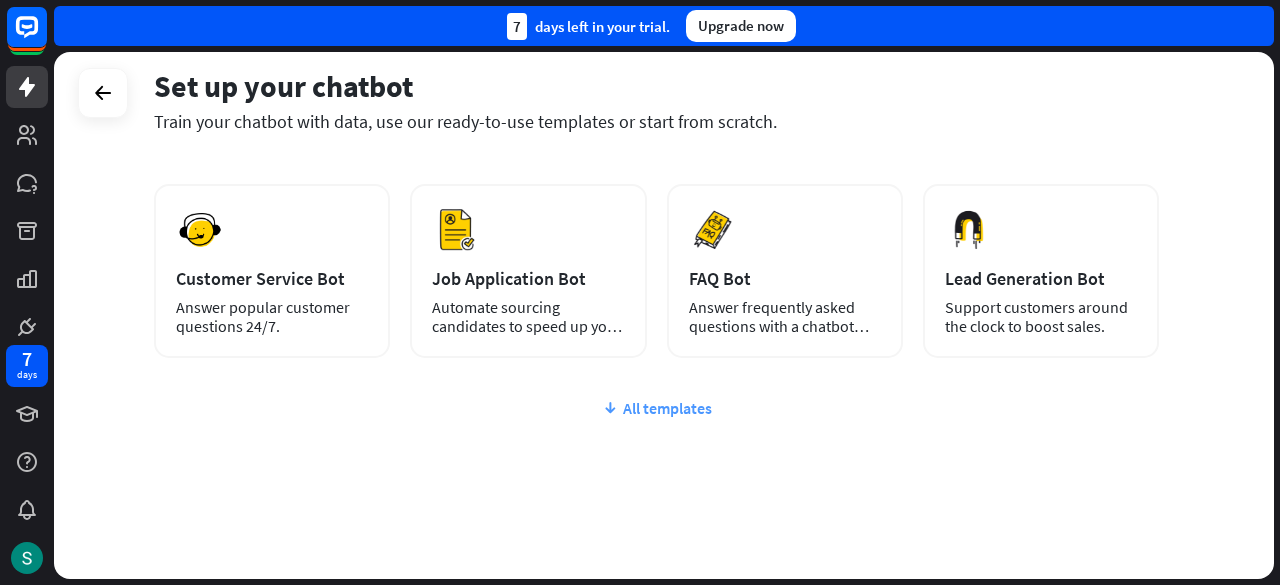 click on "All templates" at bounding box center (656, 408) 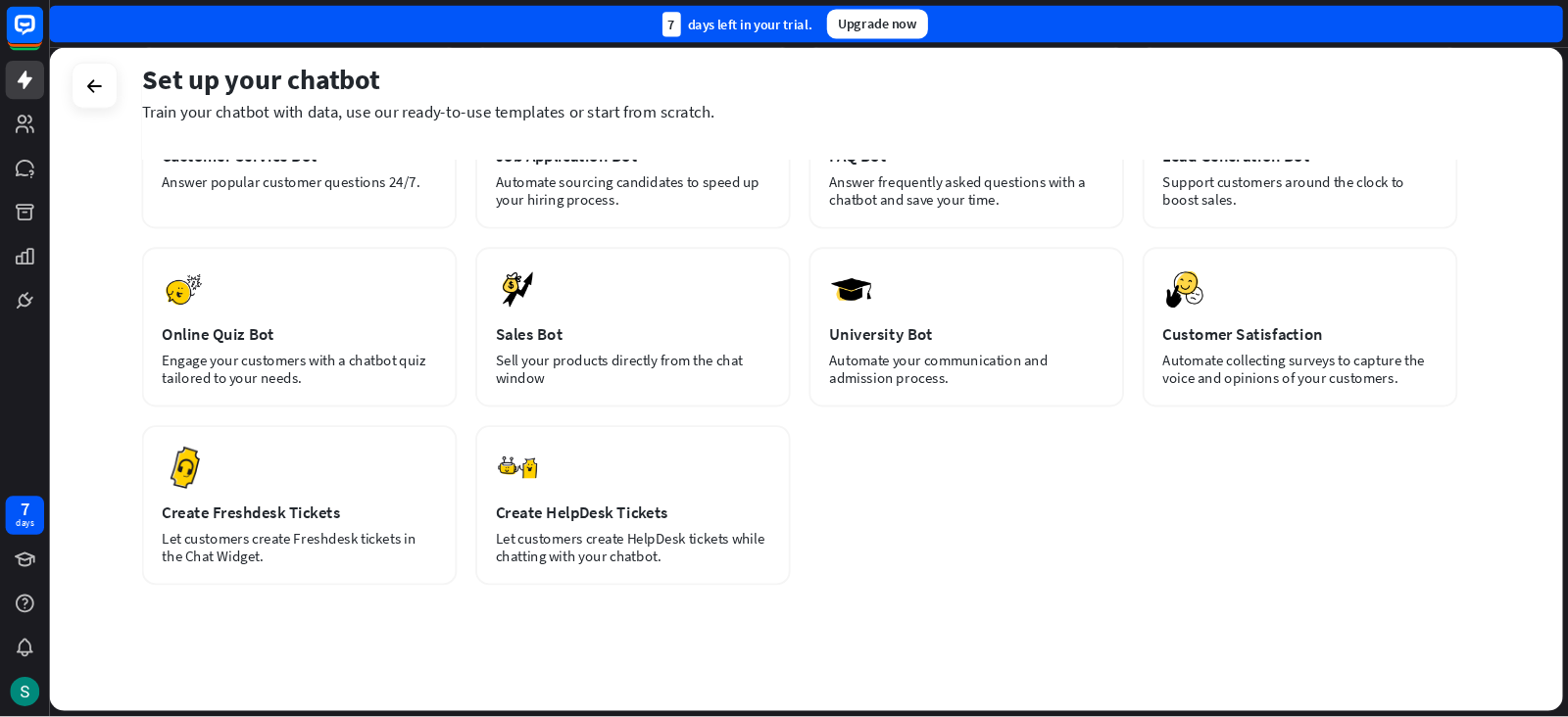 scroll, scrollTop: 0, scrollLeft: 0, axis: both 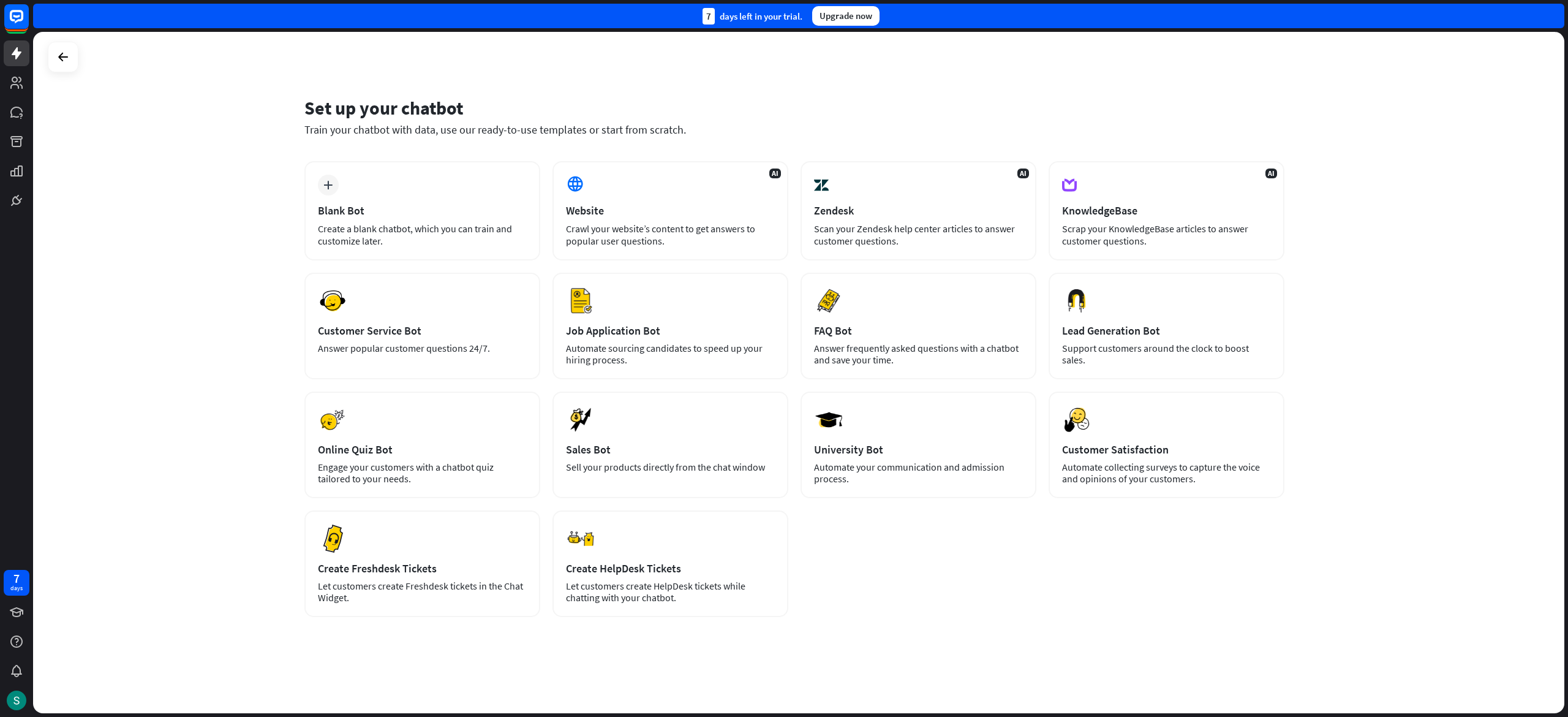 drag, startPoint x: 285, startPoint y: 93, endPoint x: 820, endPoint y: 612, distance: 745.3764 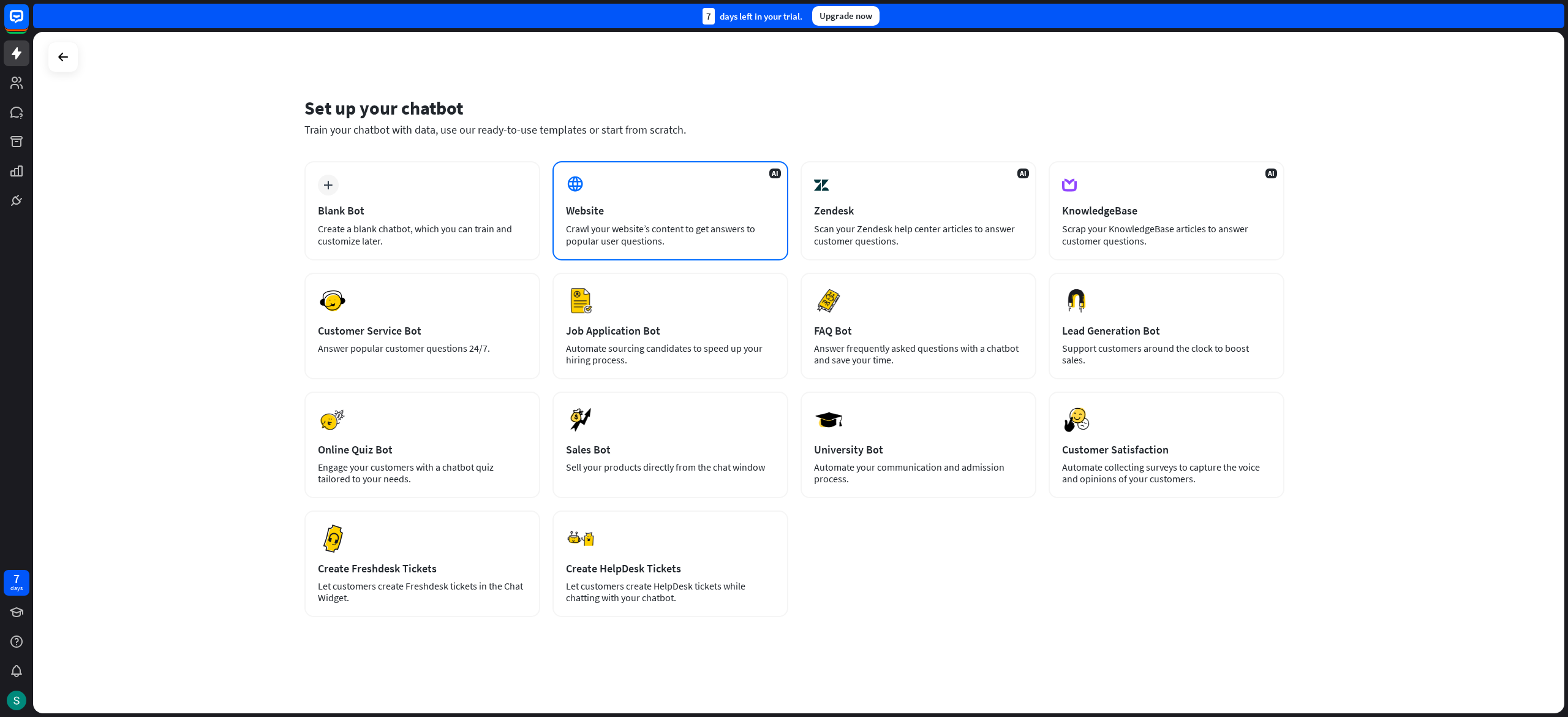 click on "Website" at bounding box center [670, 210] 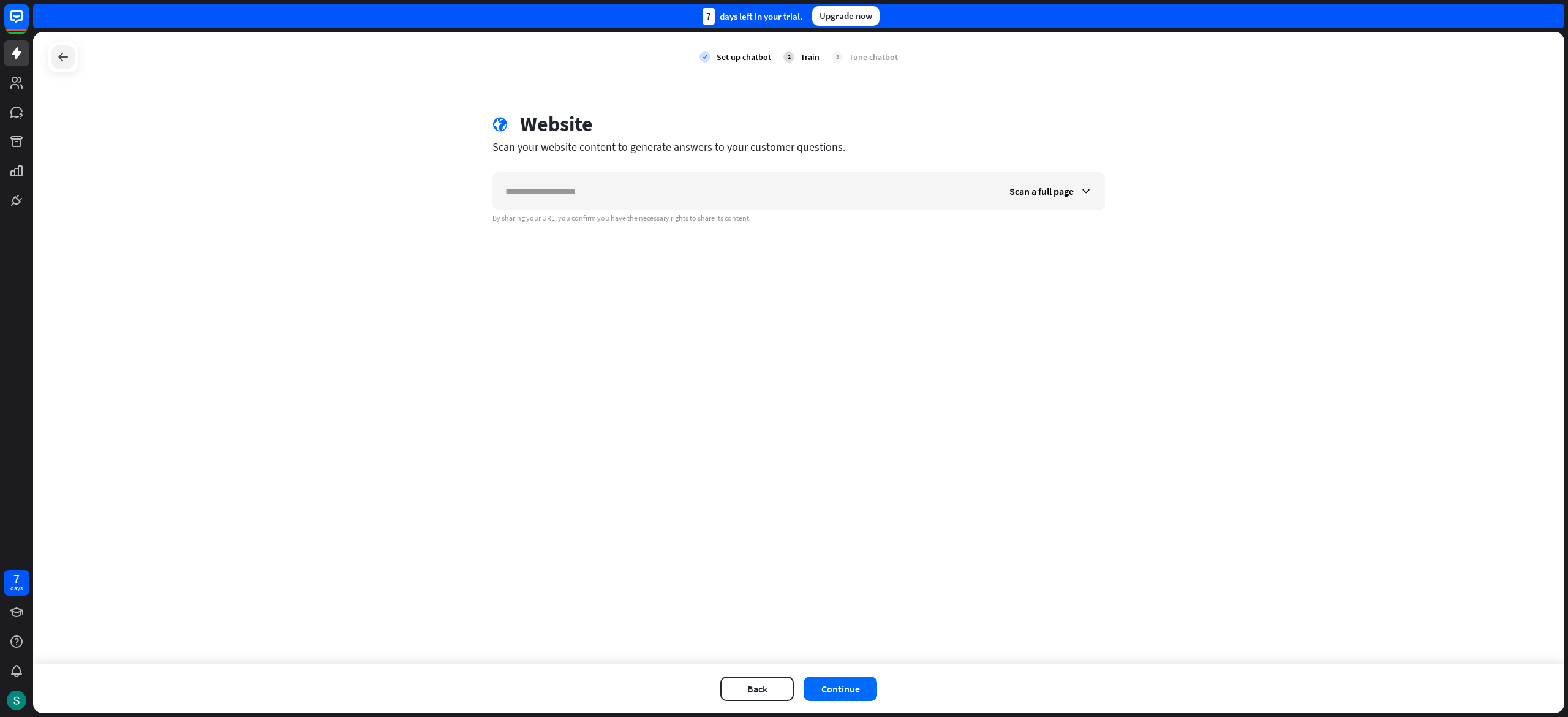 click at bounding box center [63, 57] 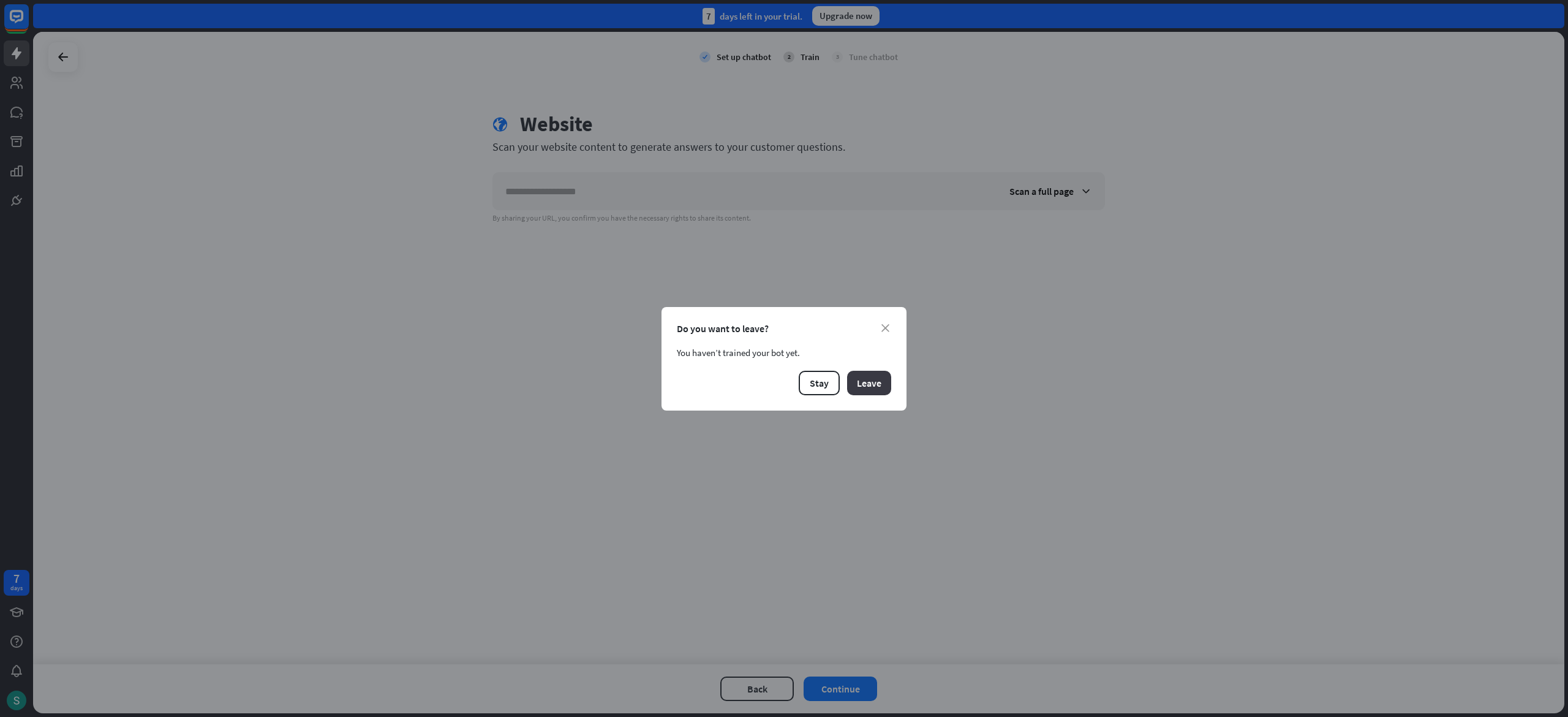 click on "Leave" at bounding box center (869, 383) 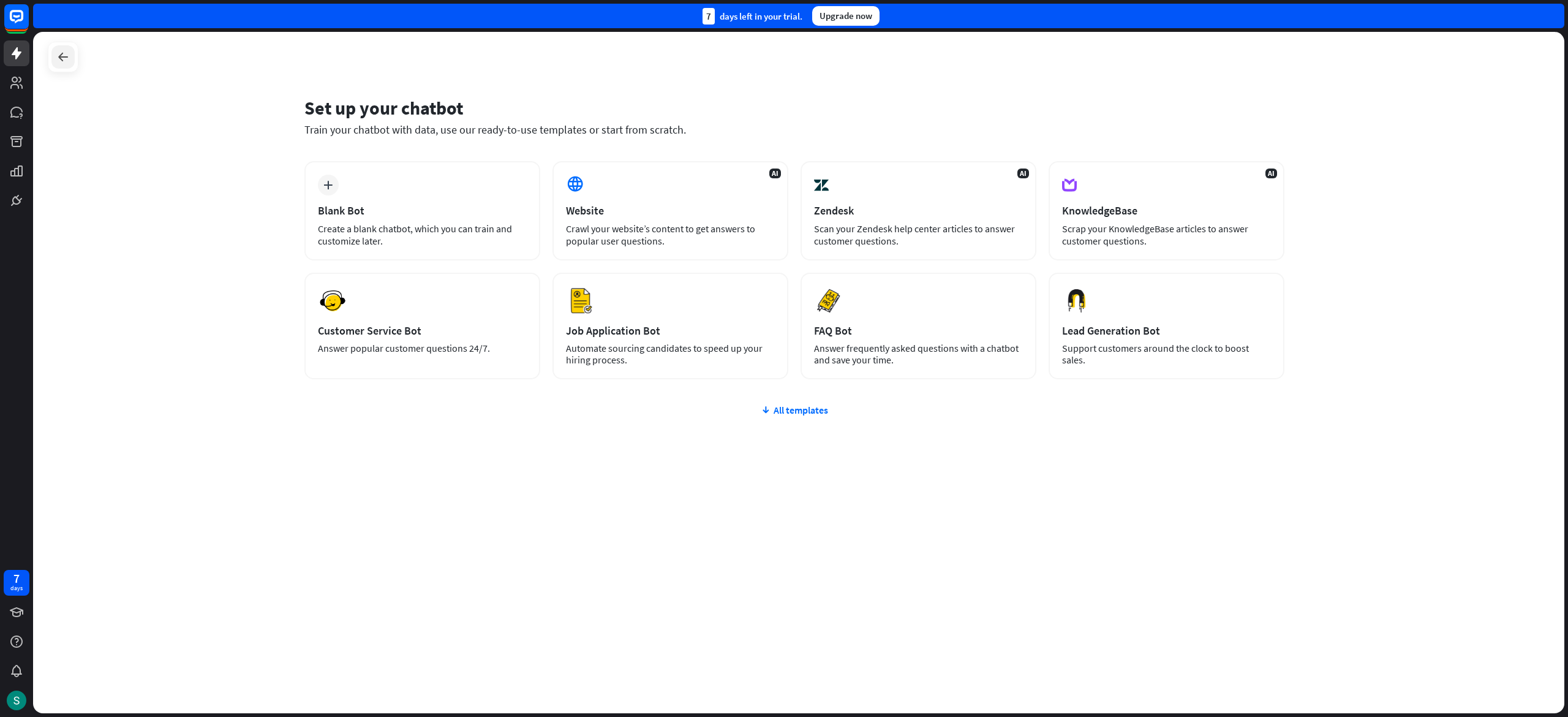 click at bounding box center [63, 57] 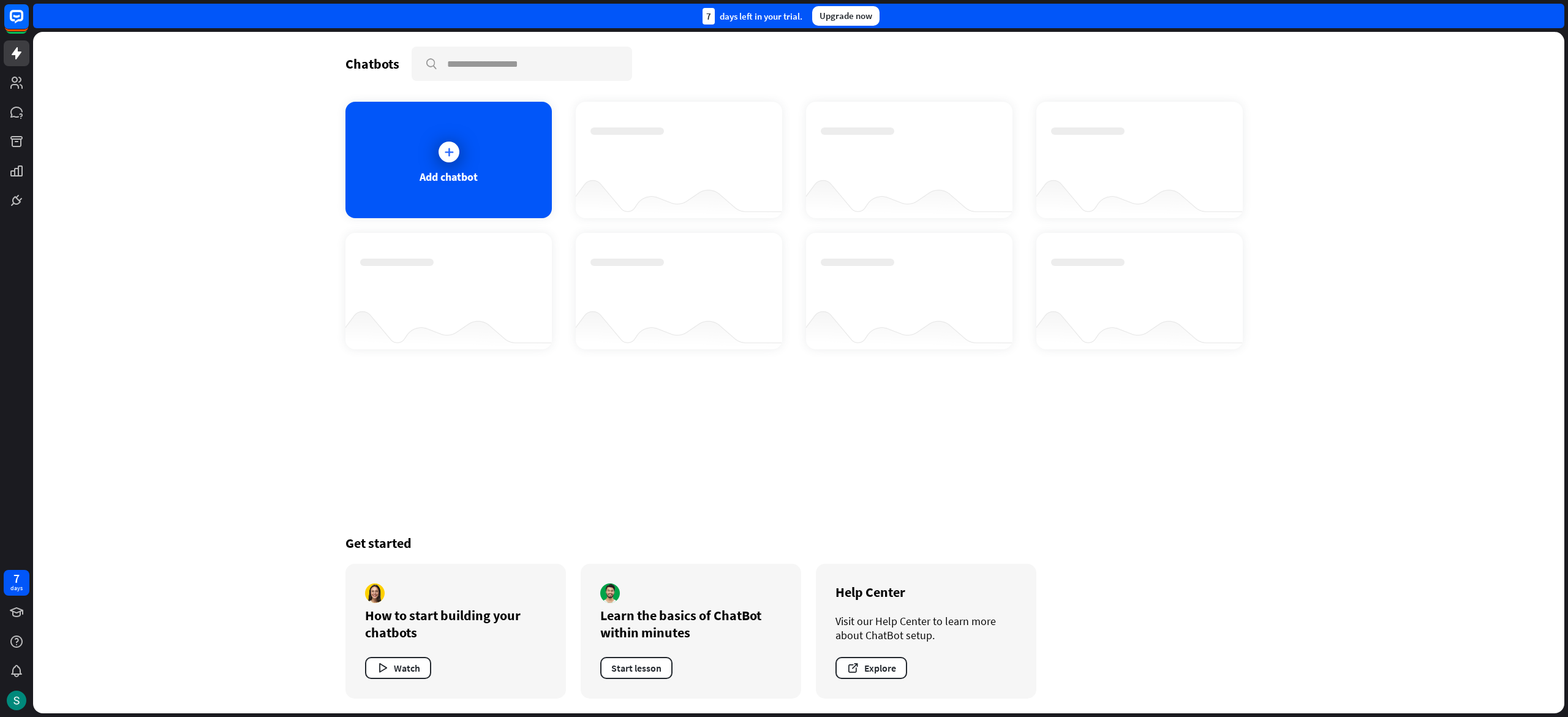 click on "Chatbots" at bounding box center (372, 64) 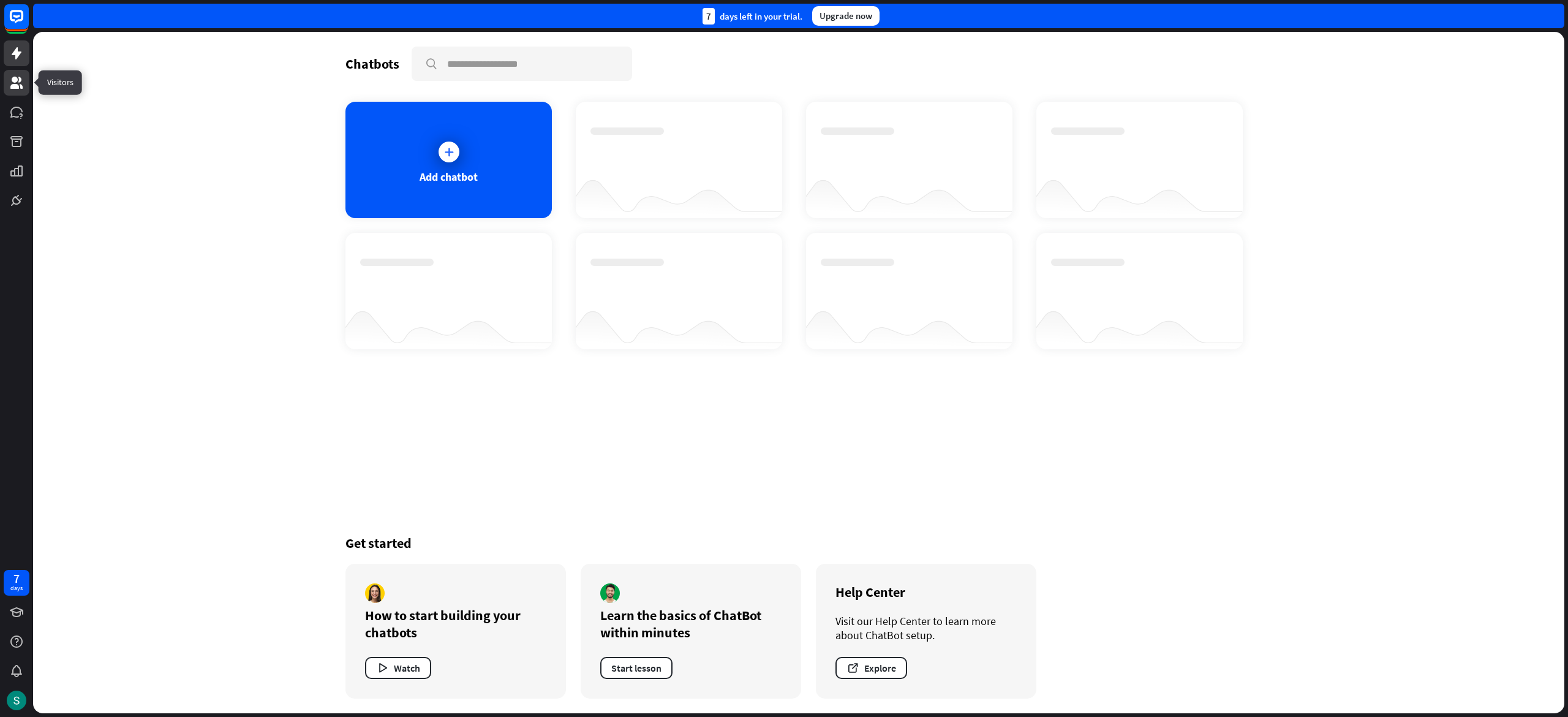 click at bounding box center (17, 83) 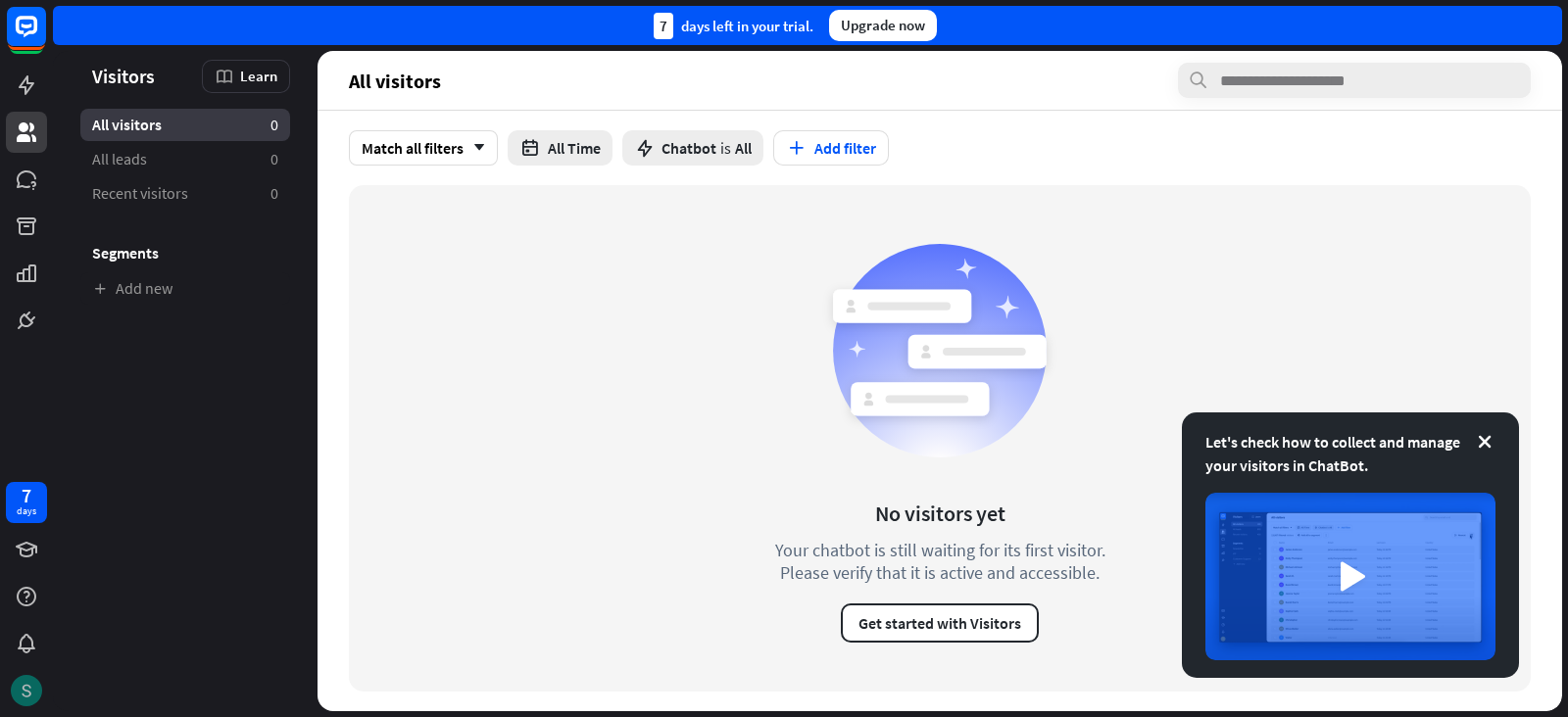 click at bounding box center [26, 691] 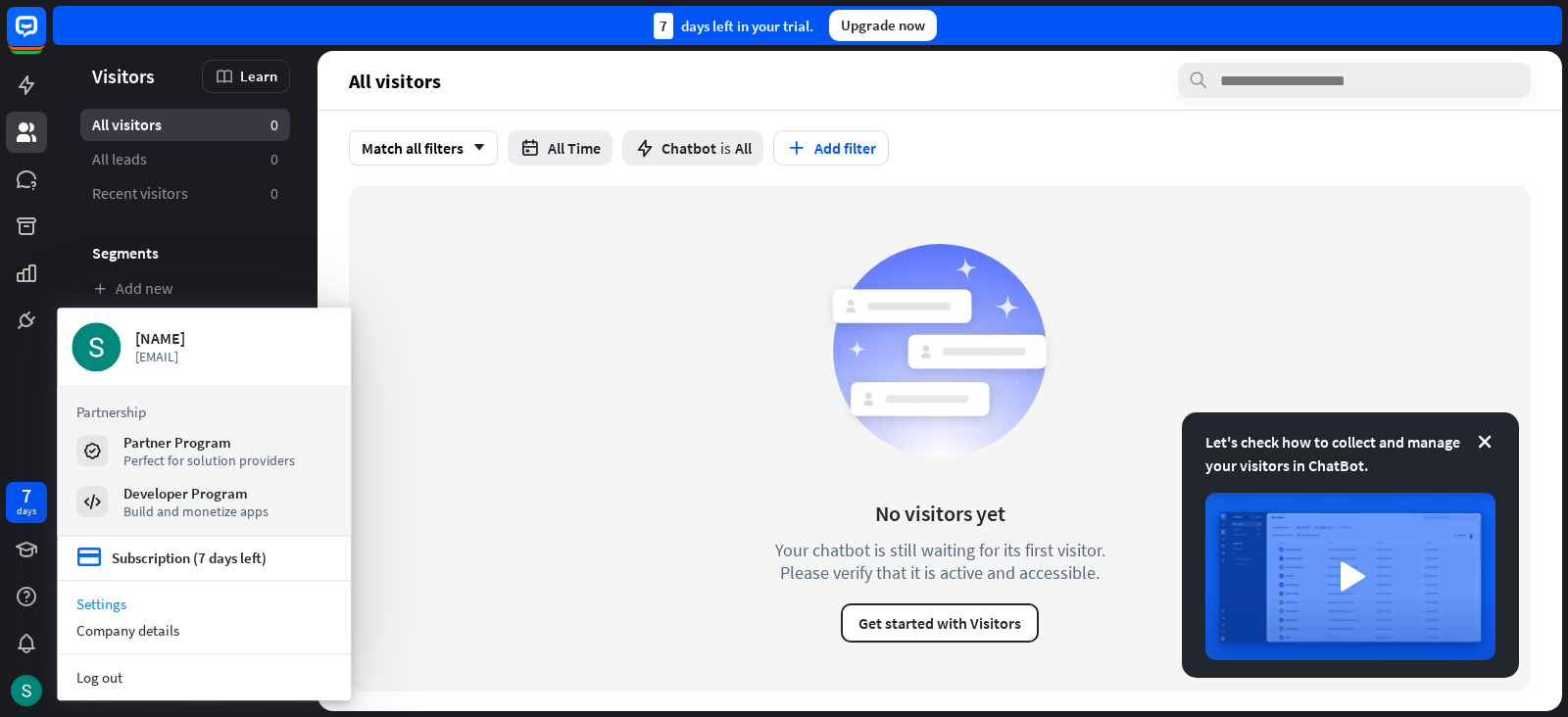 click on "Settings" at bounding box center [204, 603] 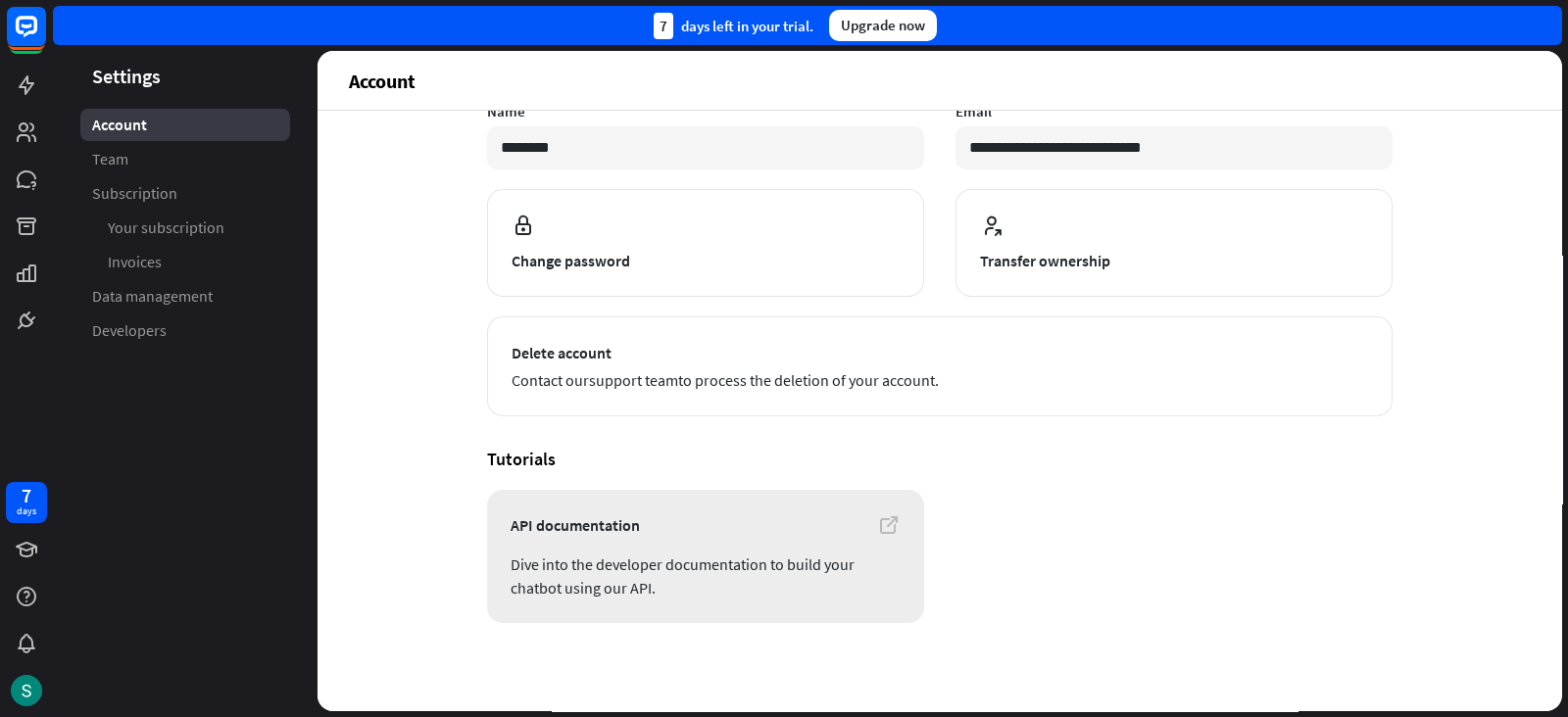scroll, scrollTop: 0, scrollLeft: 0, axis: both 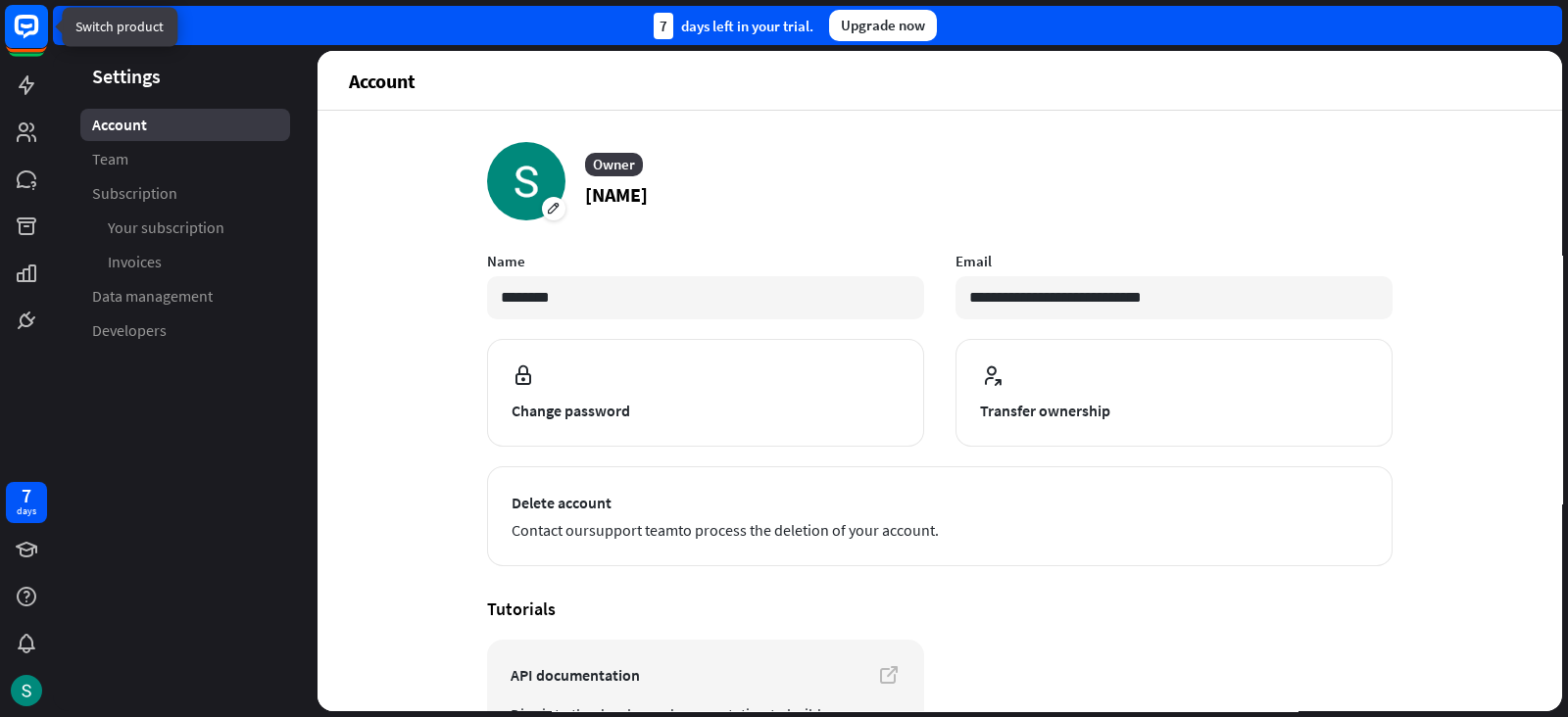 click 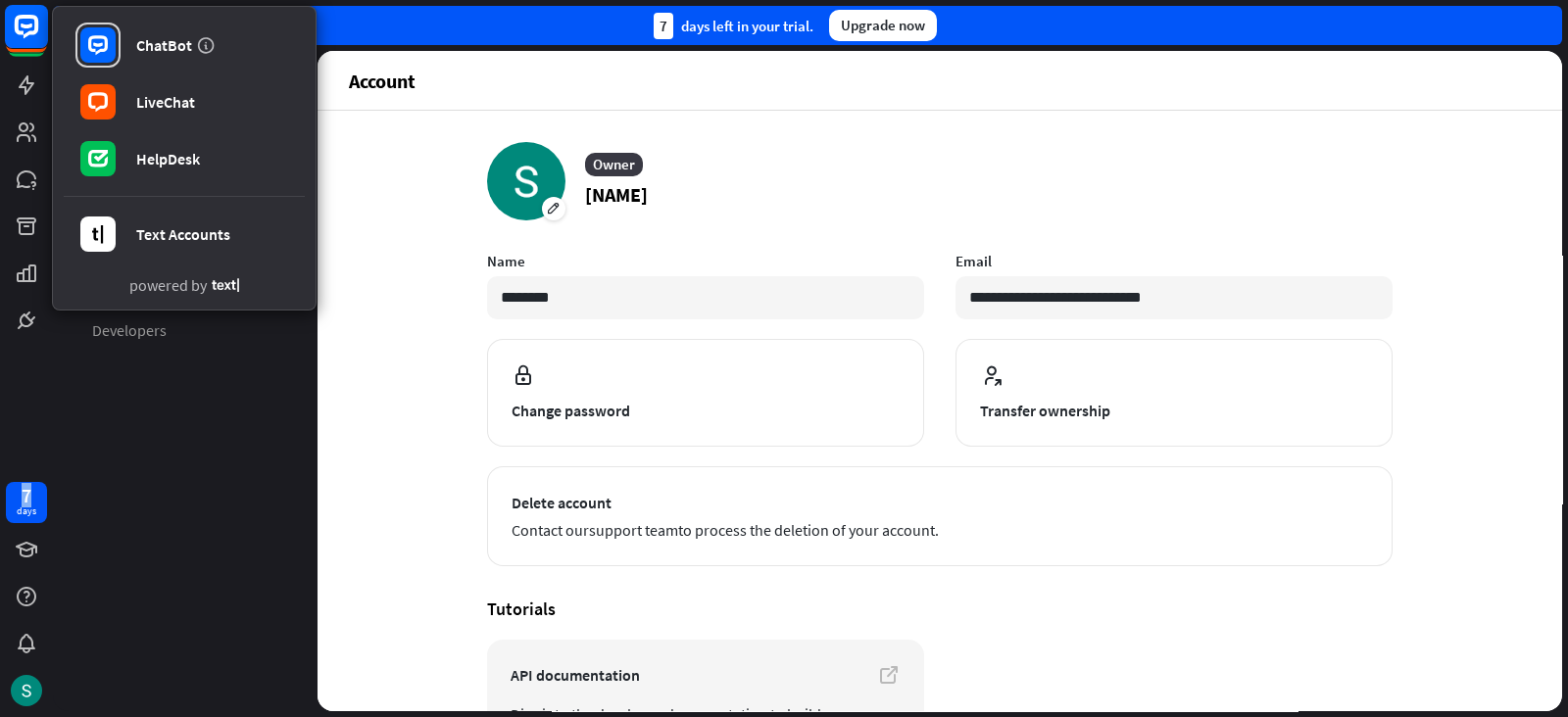 click 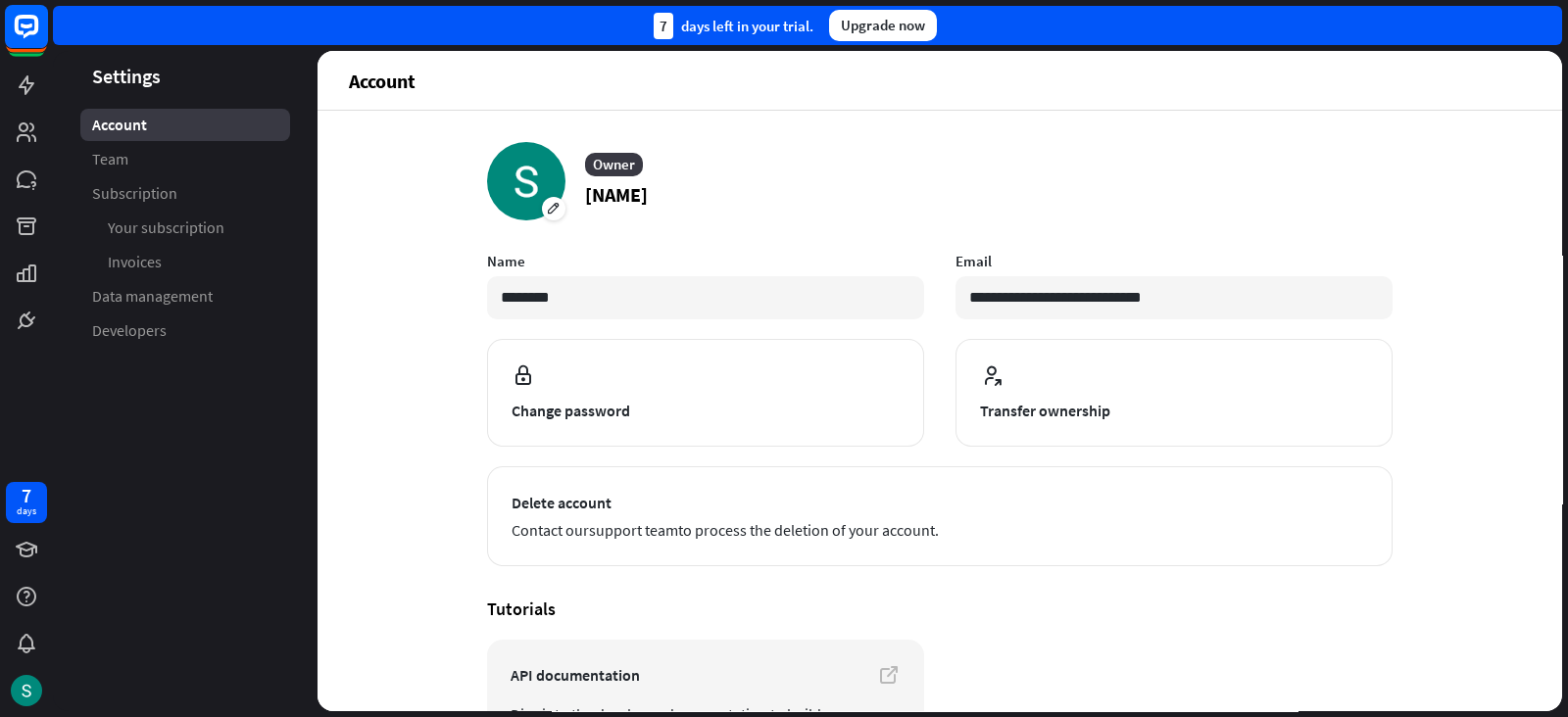click 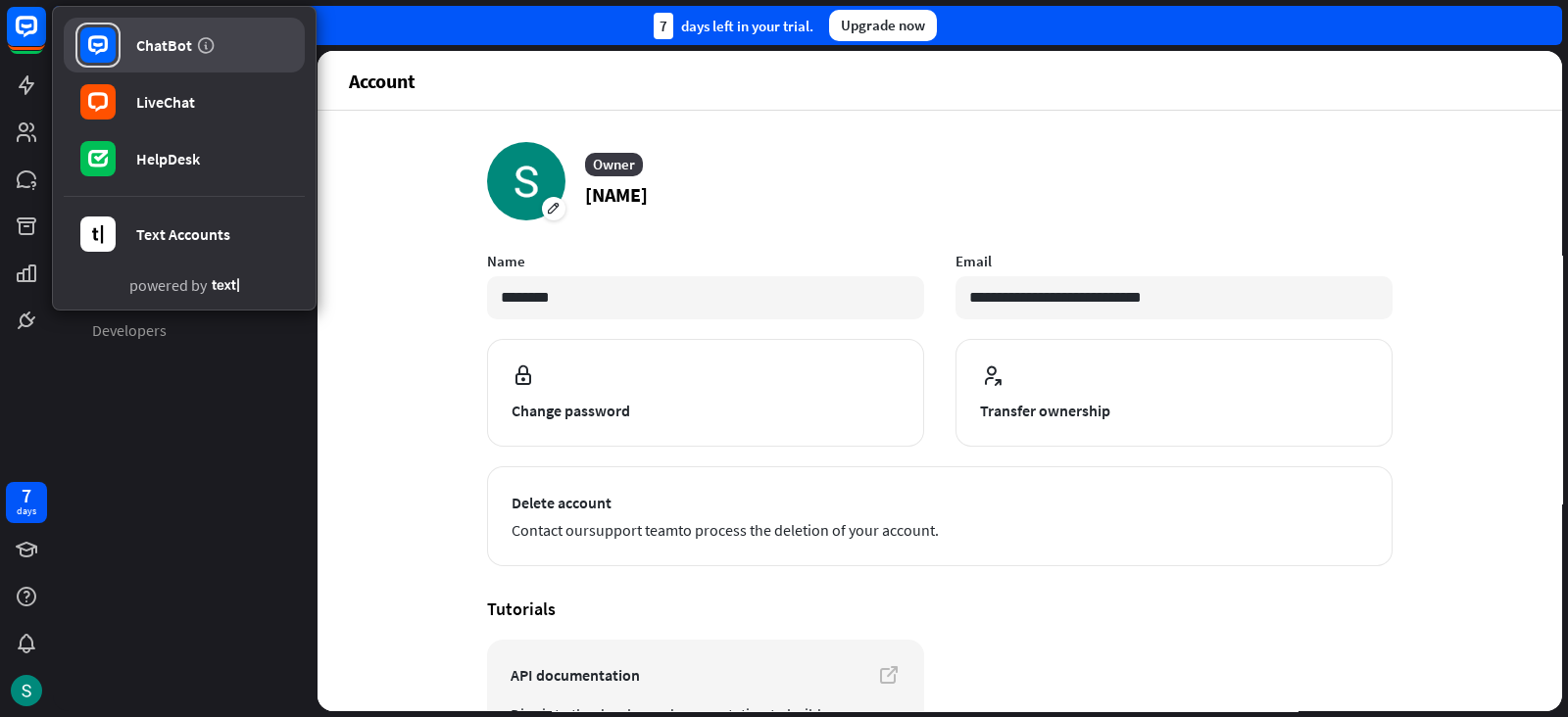click on "ChatBot" at bounding box center (164, 45) 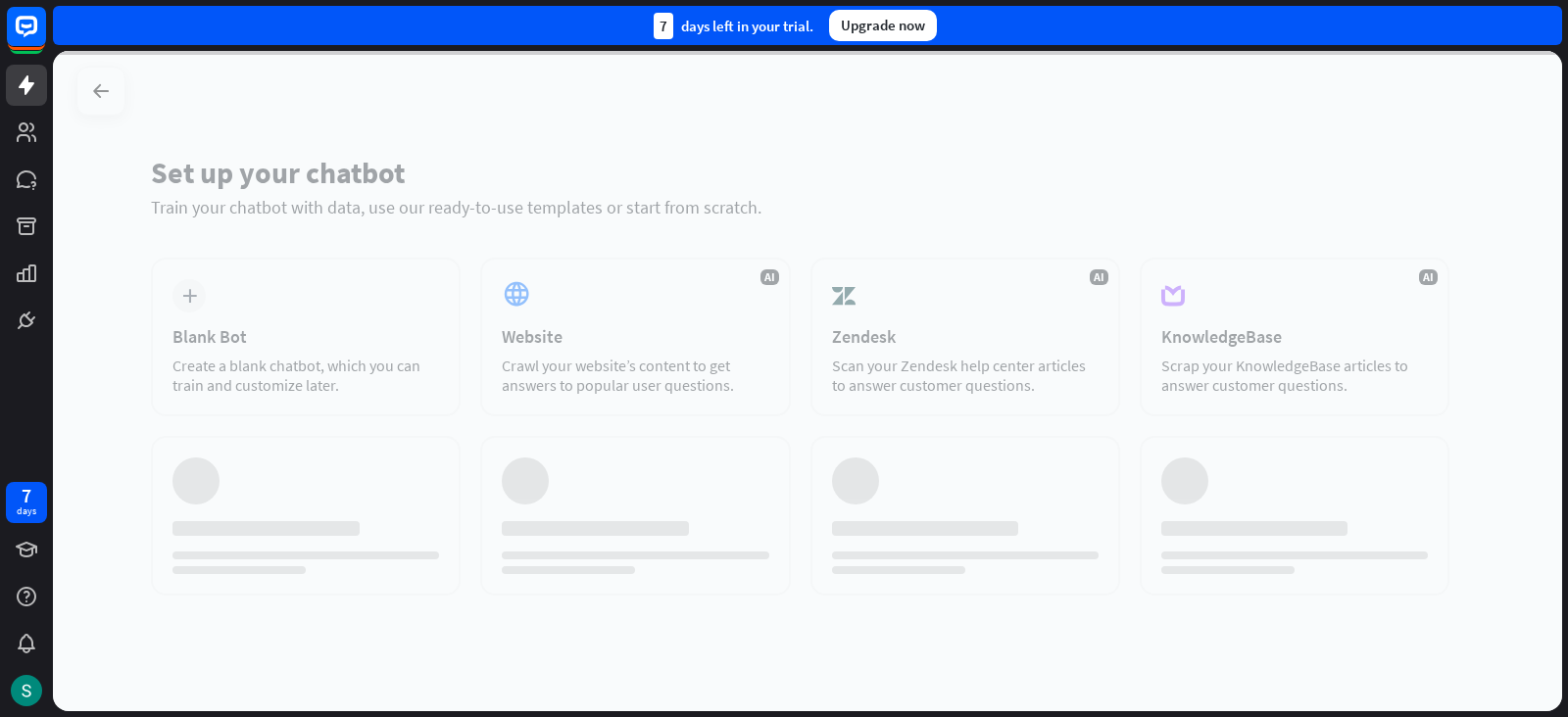 scroll, scrollTop: 0, scrollLeft: 0, axis: both 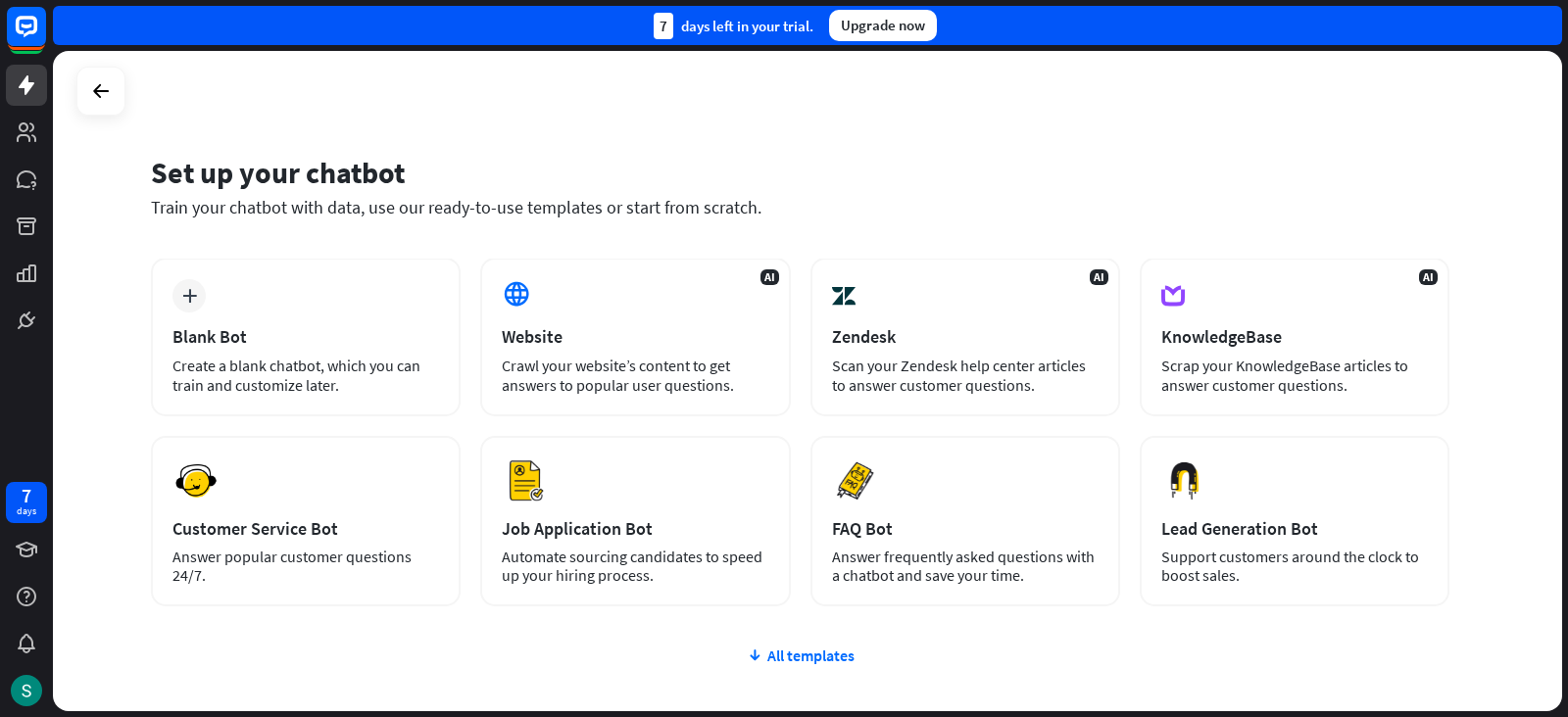 click on "Website" at bounding box center [635, 336] 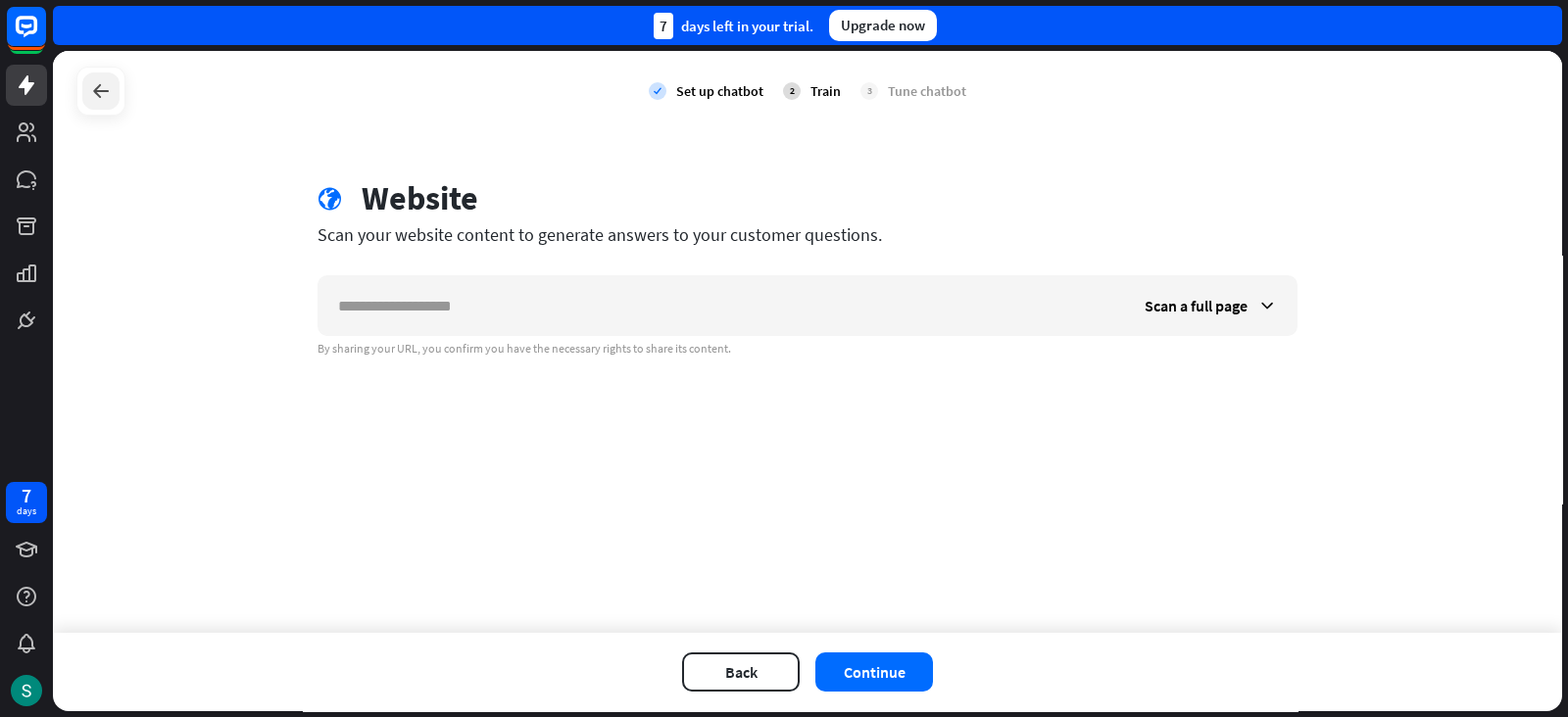 click at bounding box center (101, 91) 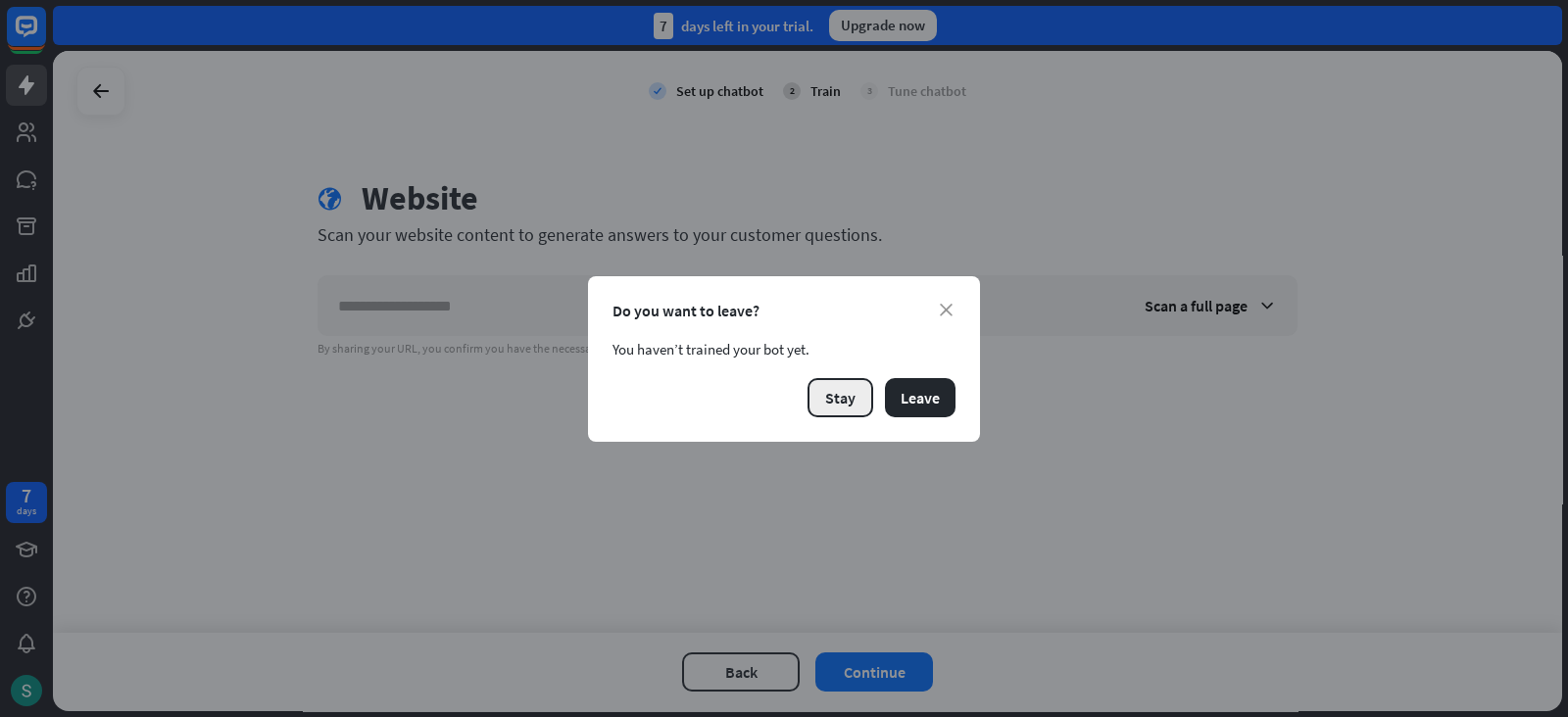 click on "Stay" at bounding box center (840, 398) 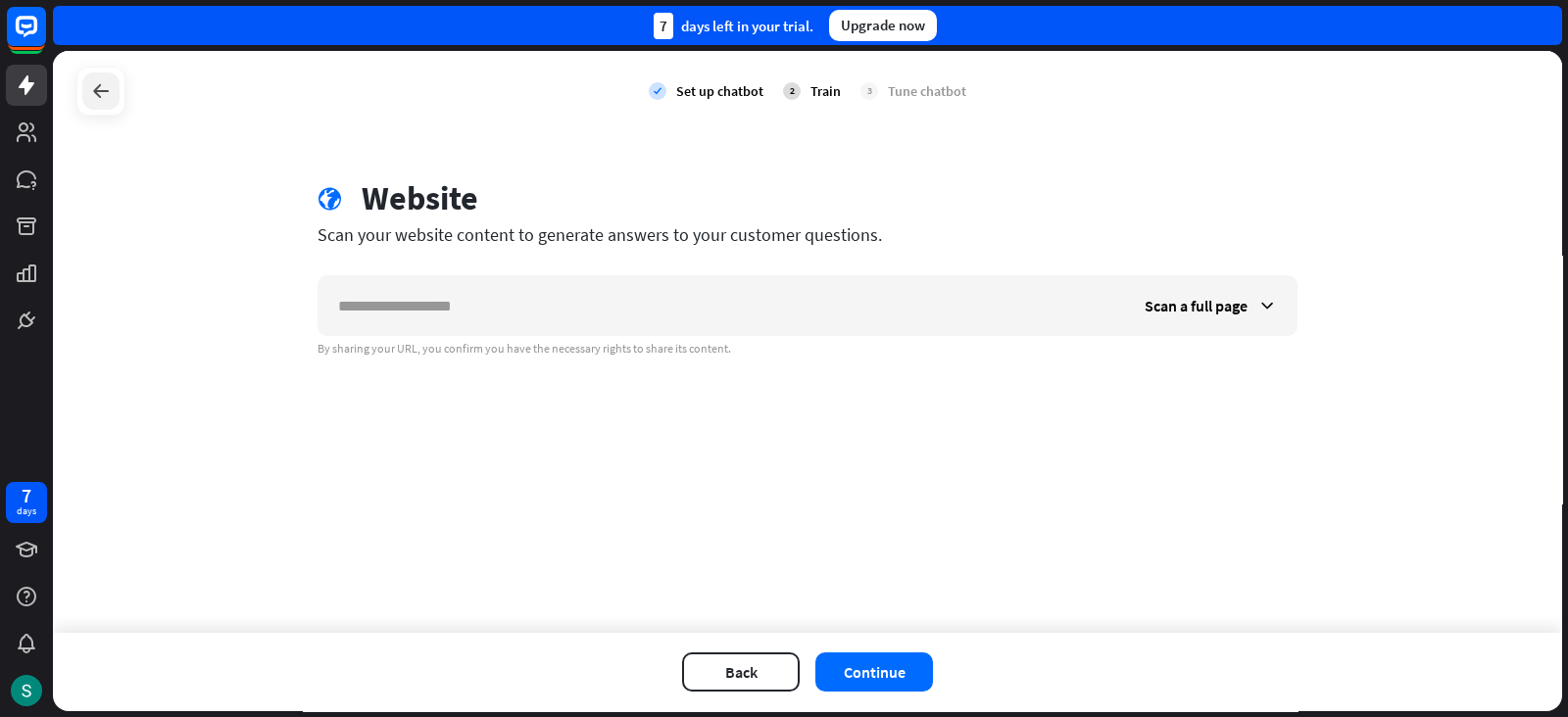 click at bounding box center [101, 91] 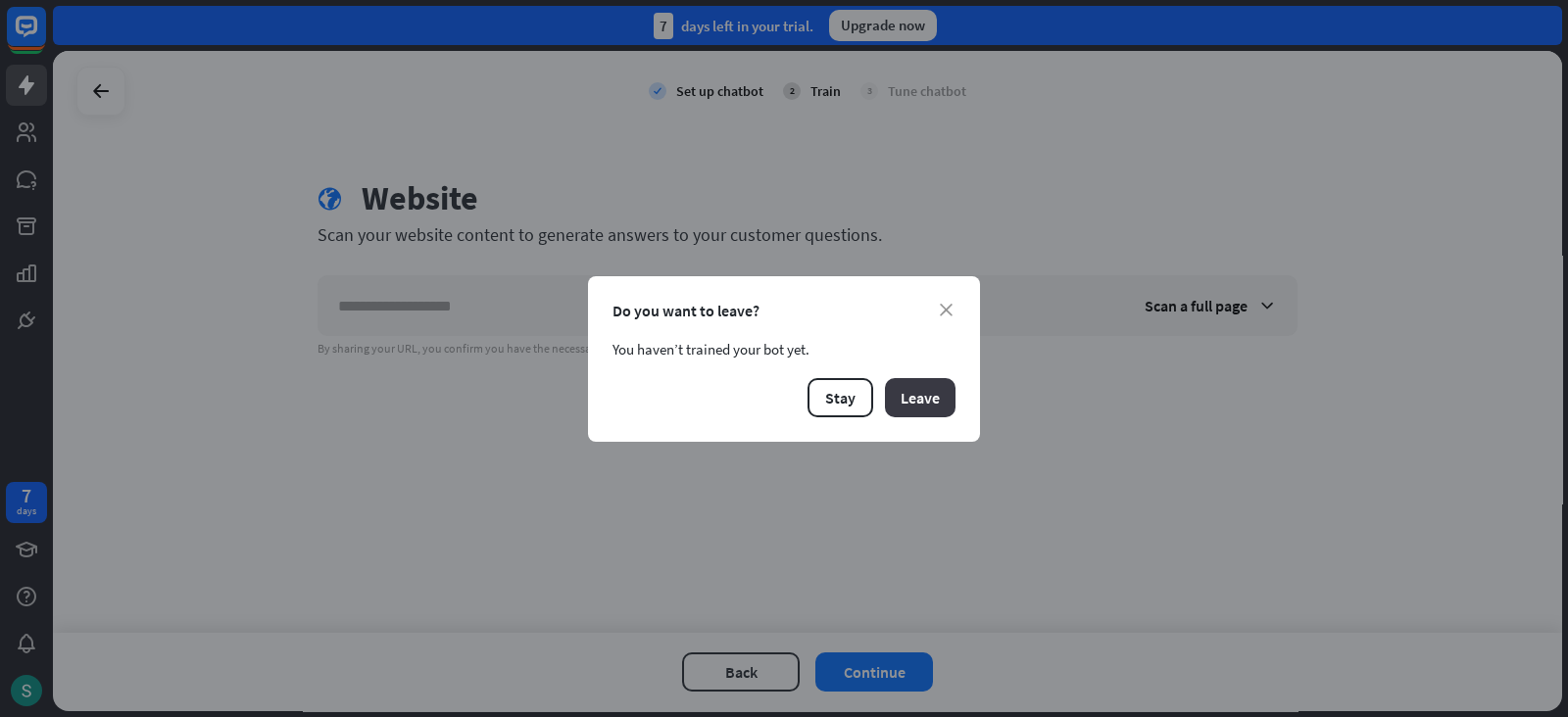 click on "Leave" at bounding box center (920, 398) 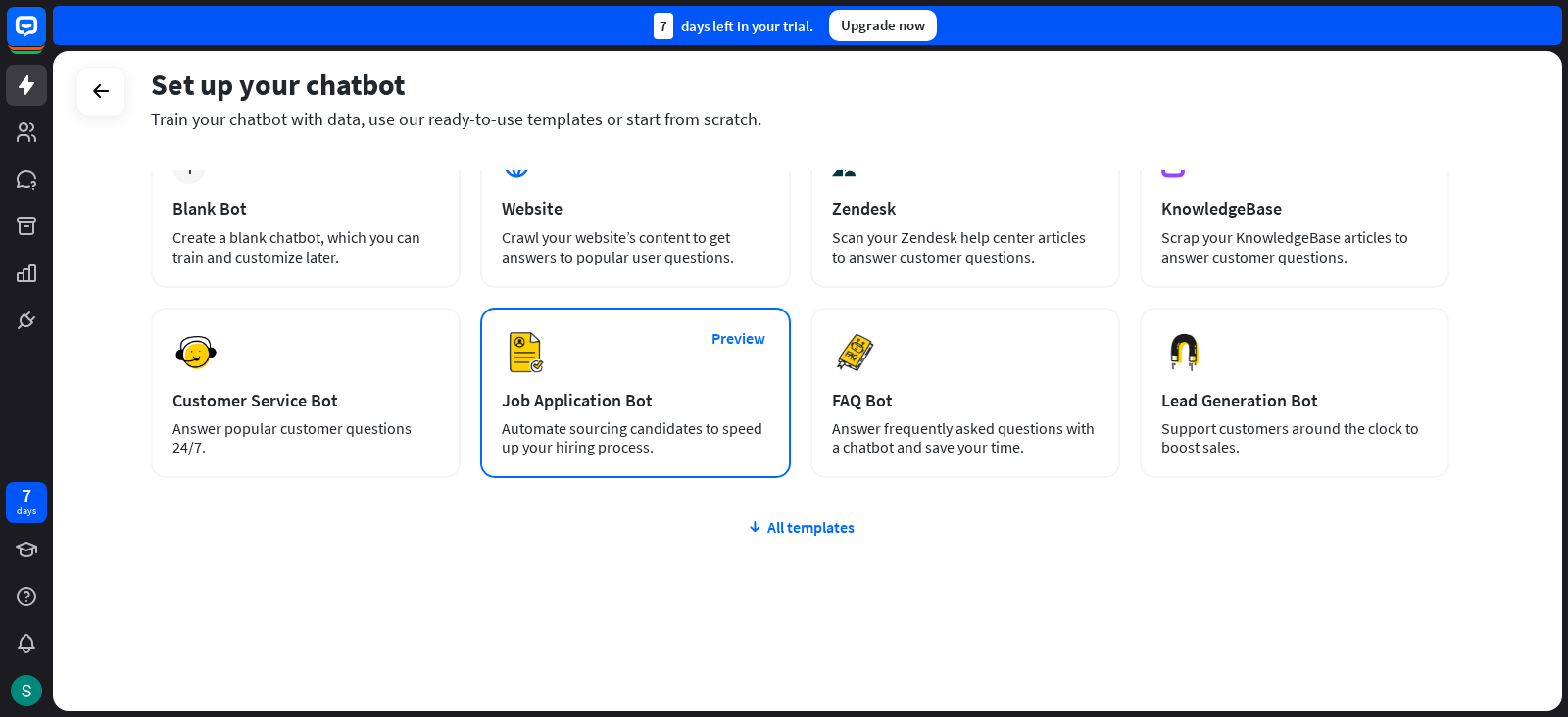 scroll, scrollTop: 0, scrollLeft: 0, axis: both 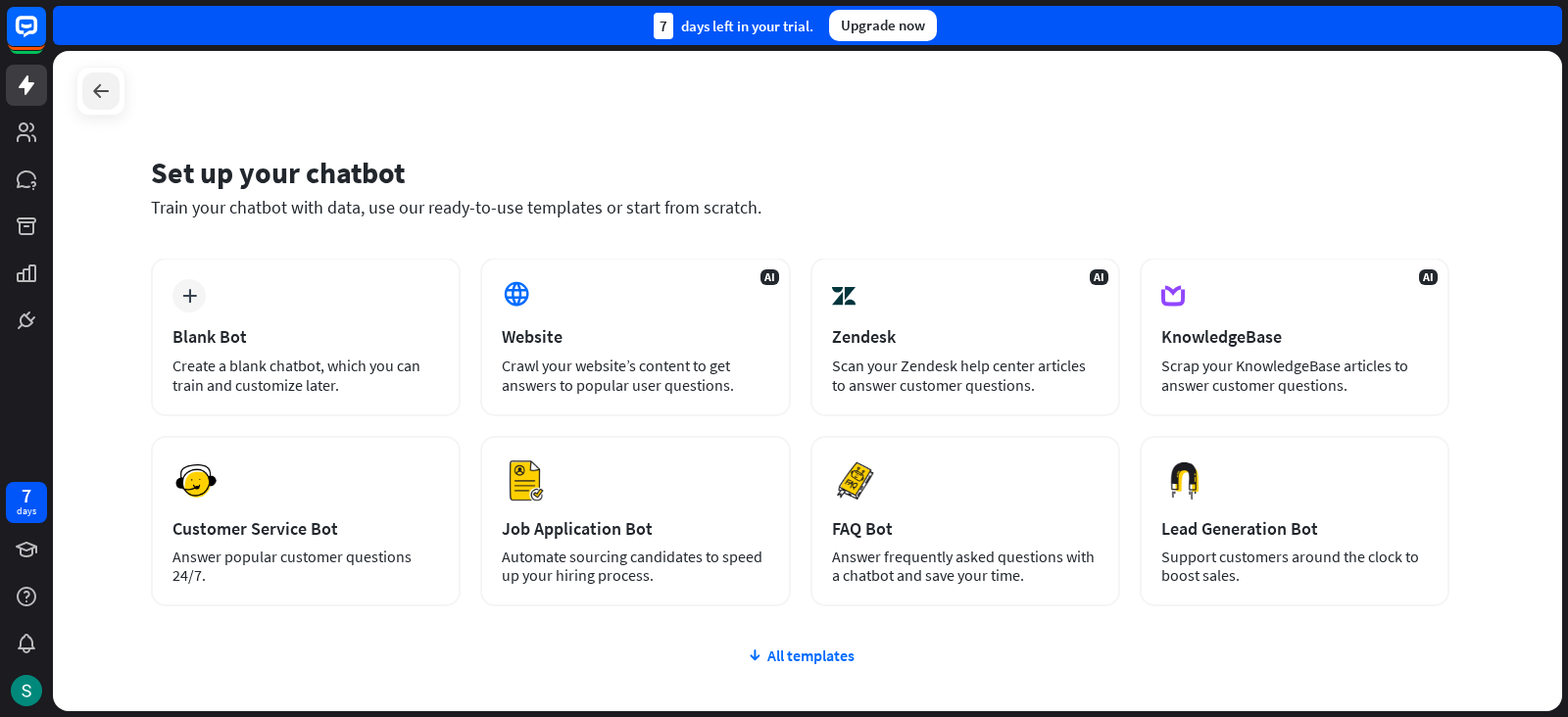 click at bounding box center [101, 91] 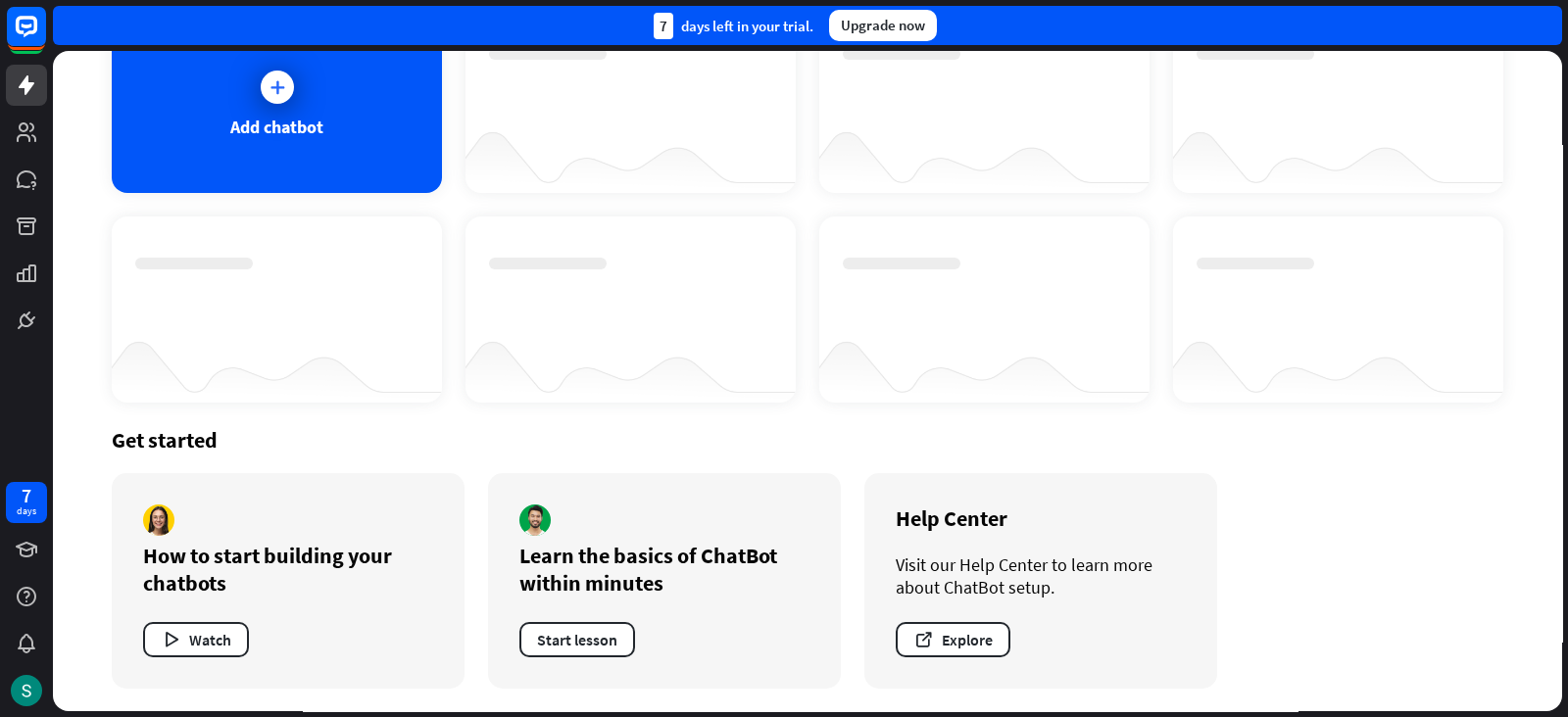 scroll, scrollTop: 0, scrollLeft: 0, axis: both 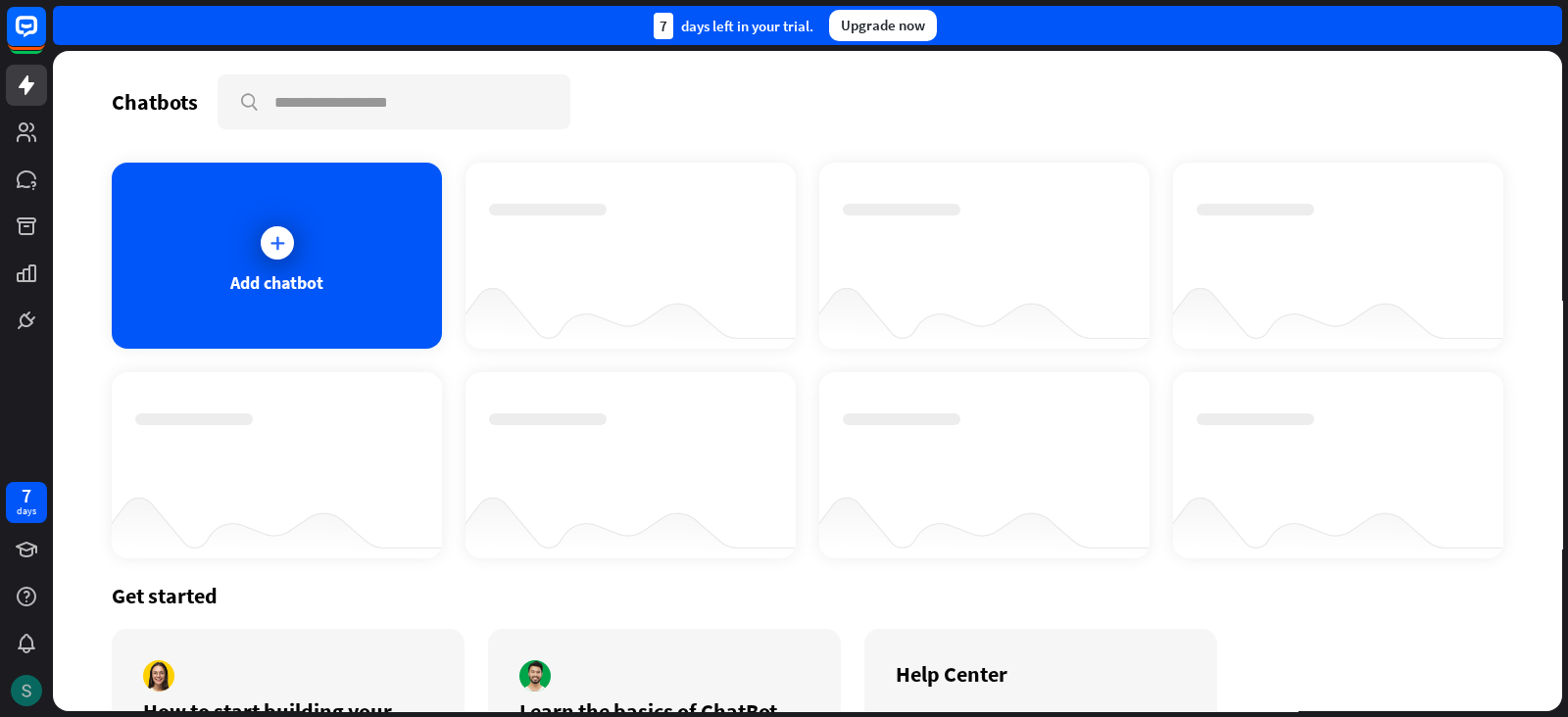 click at bounding box center (26, 691) 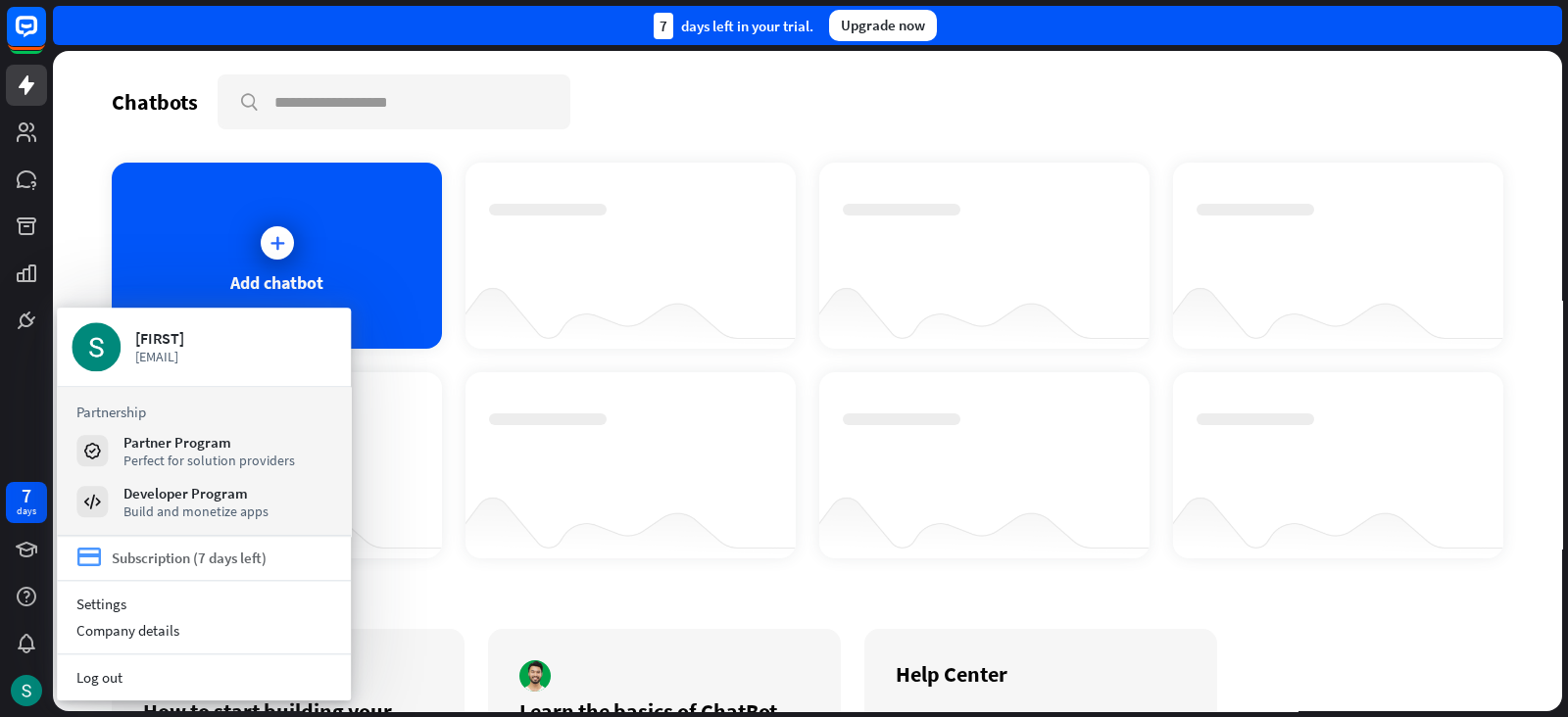 click on "Subscription (7 days left)" at bounding box center (189, 557) 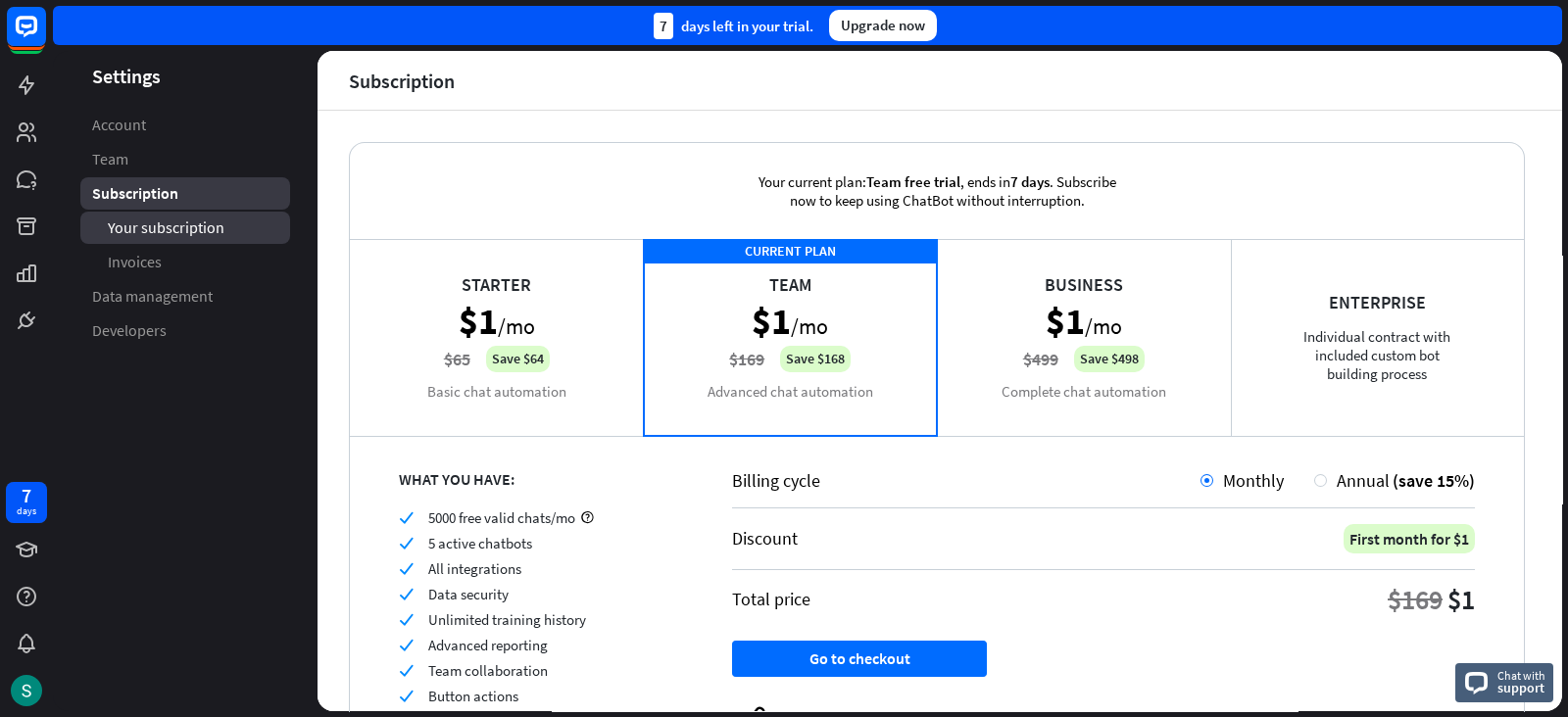 click on "Your subscription" at bounding box center (166, 227) 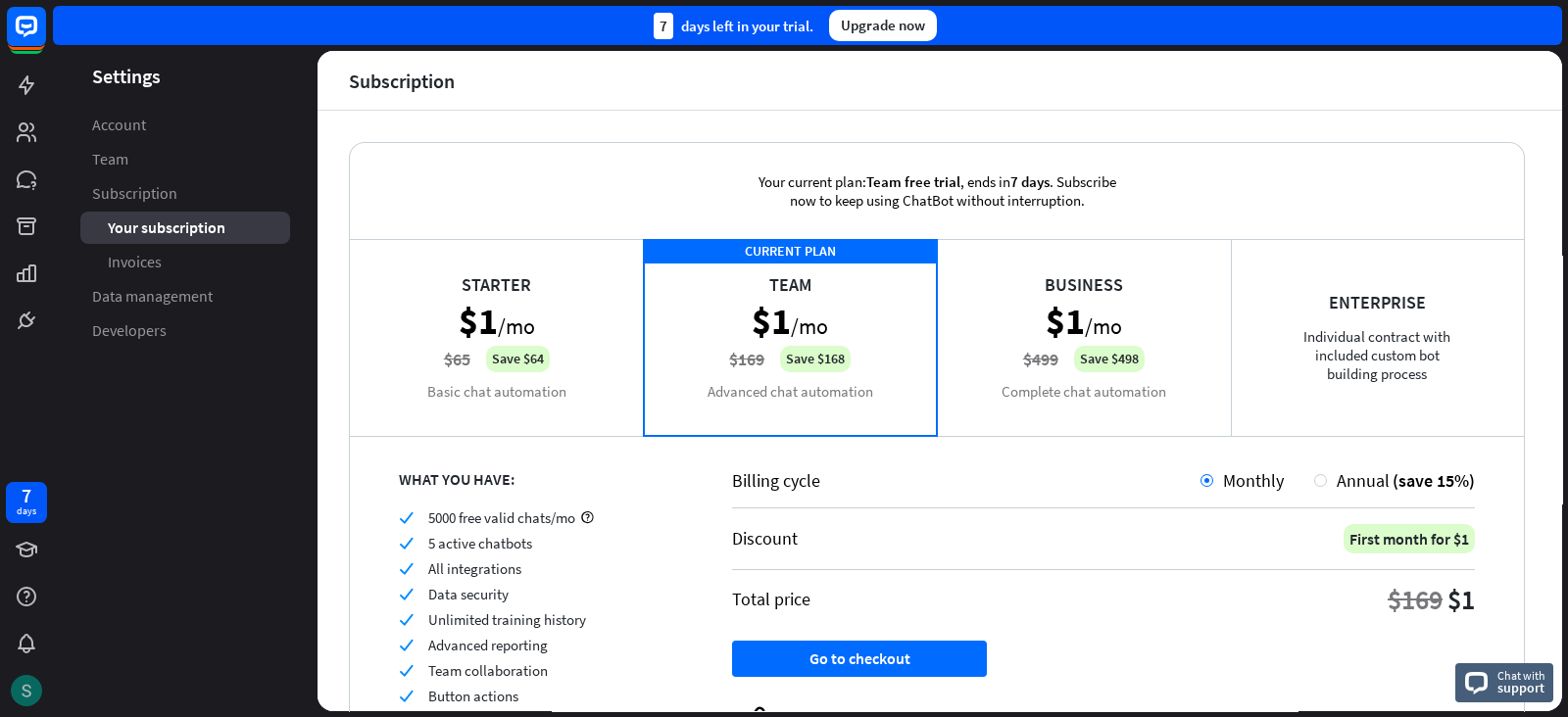 click at bounding box center [26, 691] 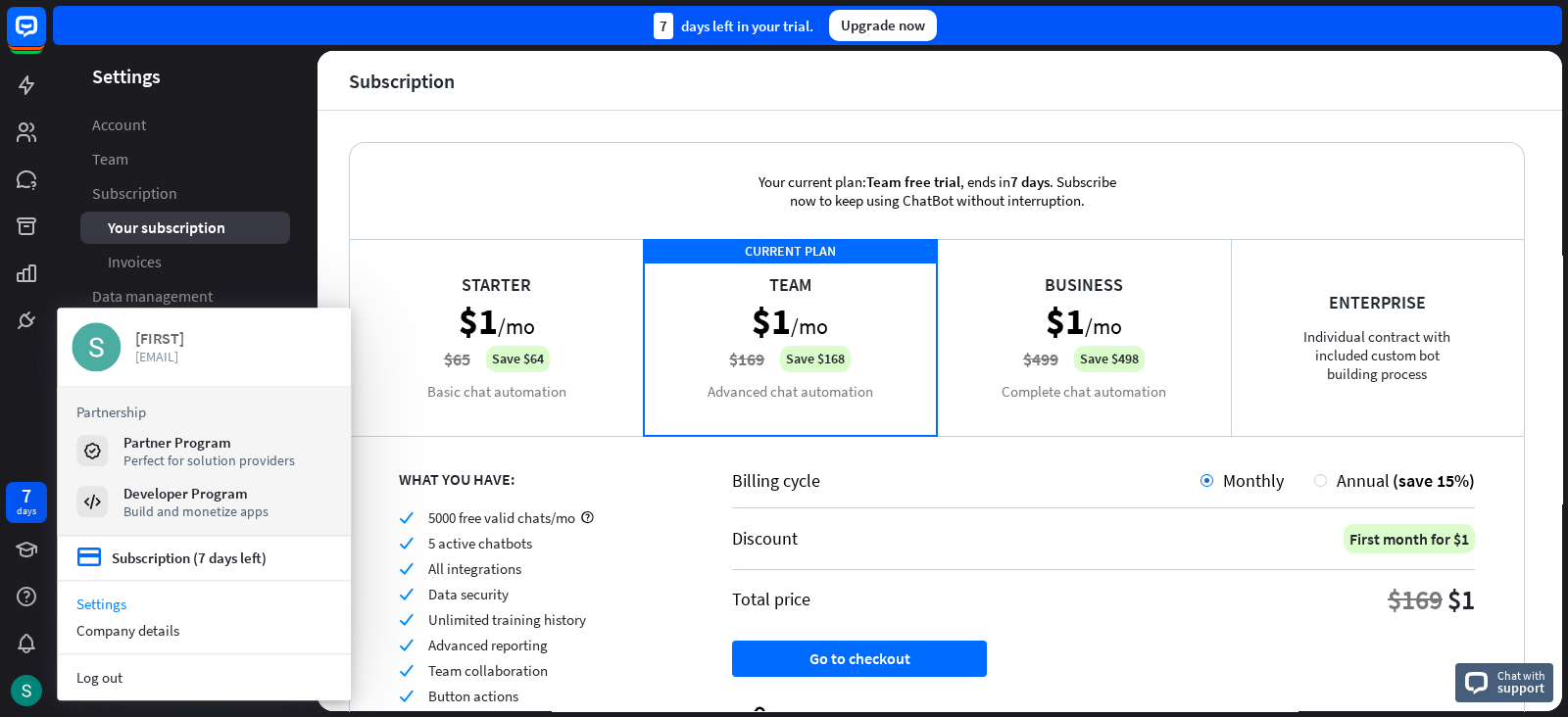 click on "[EMAIL]" at bounding box center (235, 357) 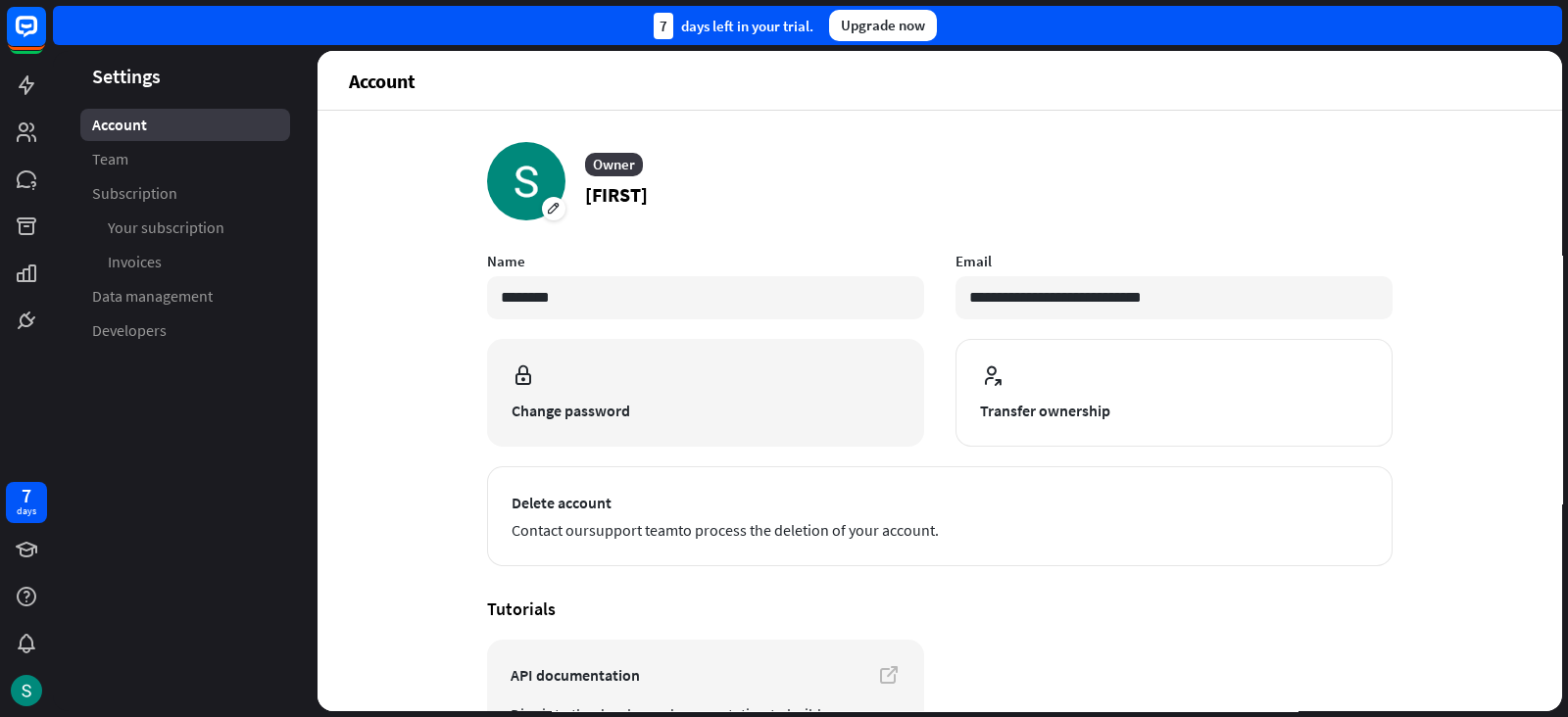 scroll, scrollTop: 150, scrollLeft: 0, axis: vertical 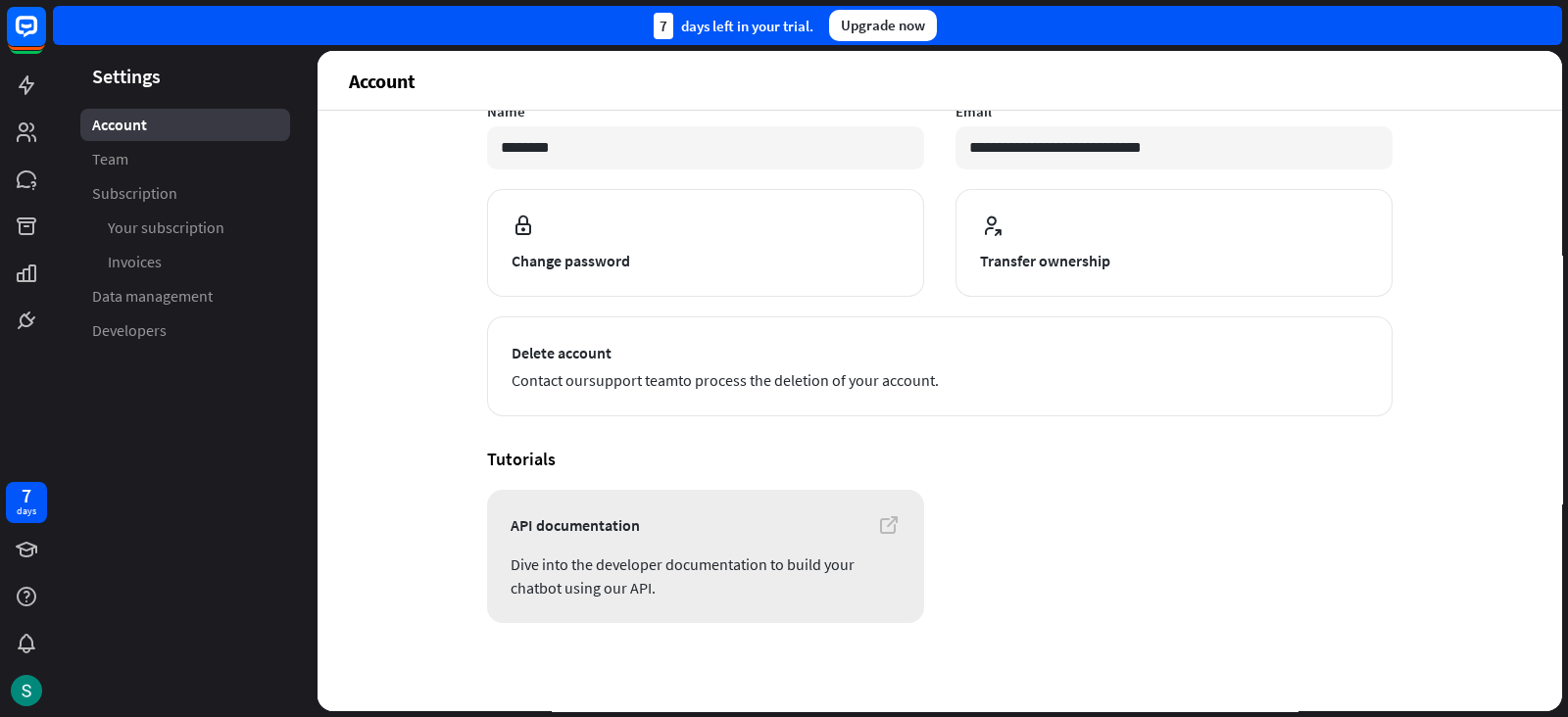 click on "Dive into the developer documentation to build
your chatbot using our API." at bounding box center (706, 576) 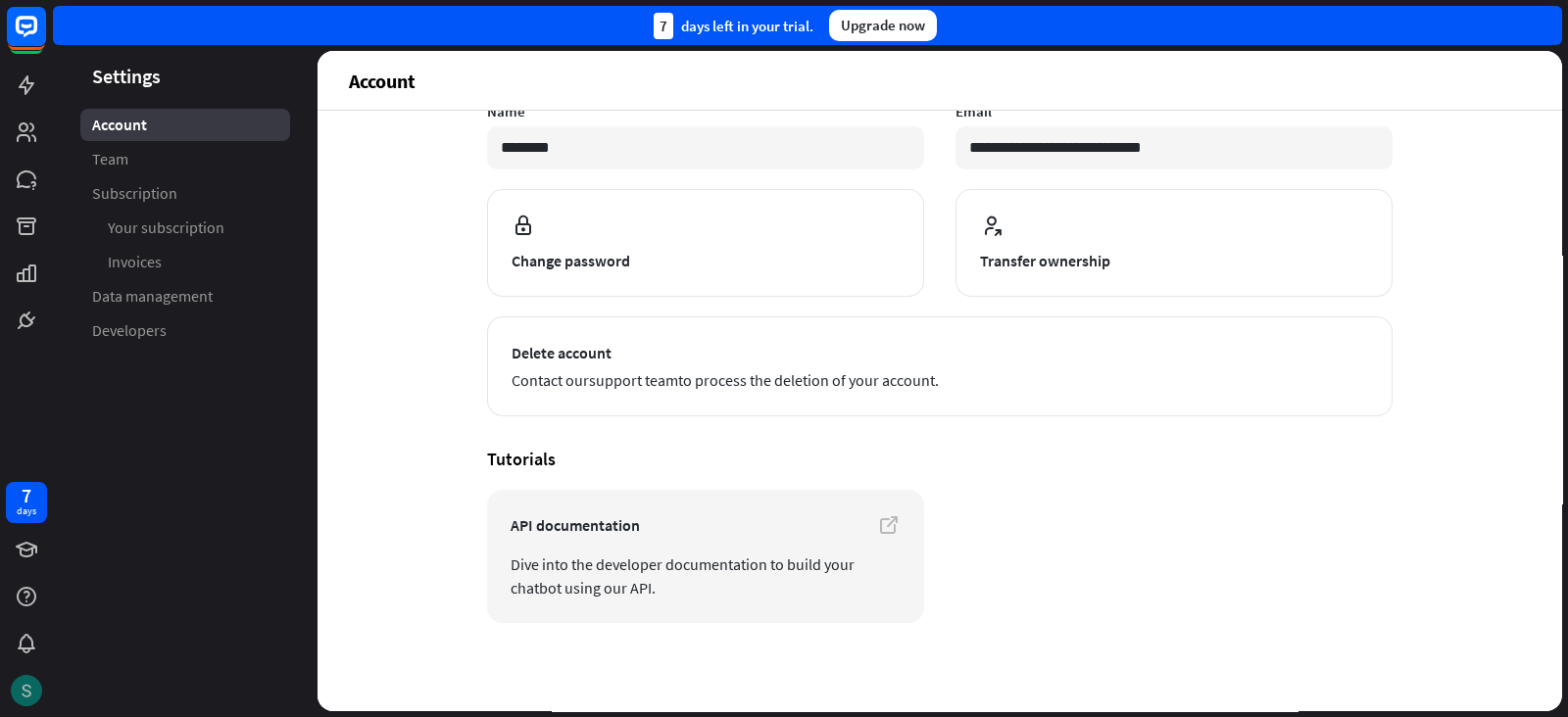click at bounding box center [26, 691] 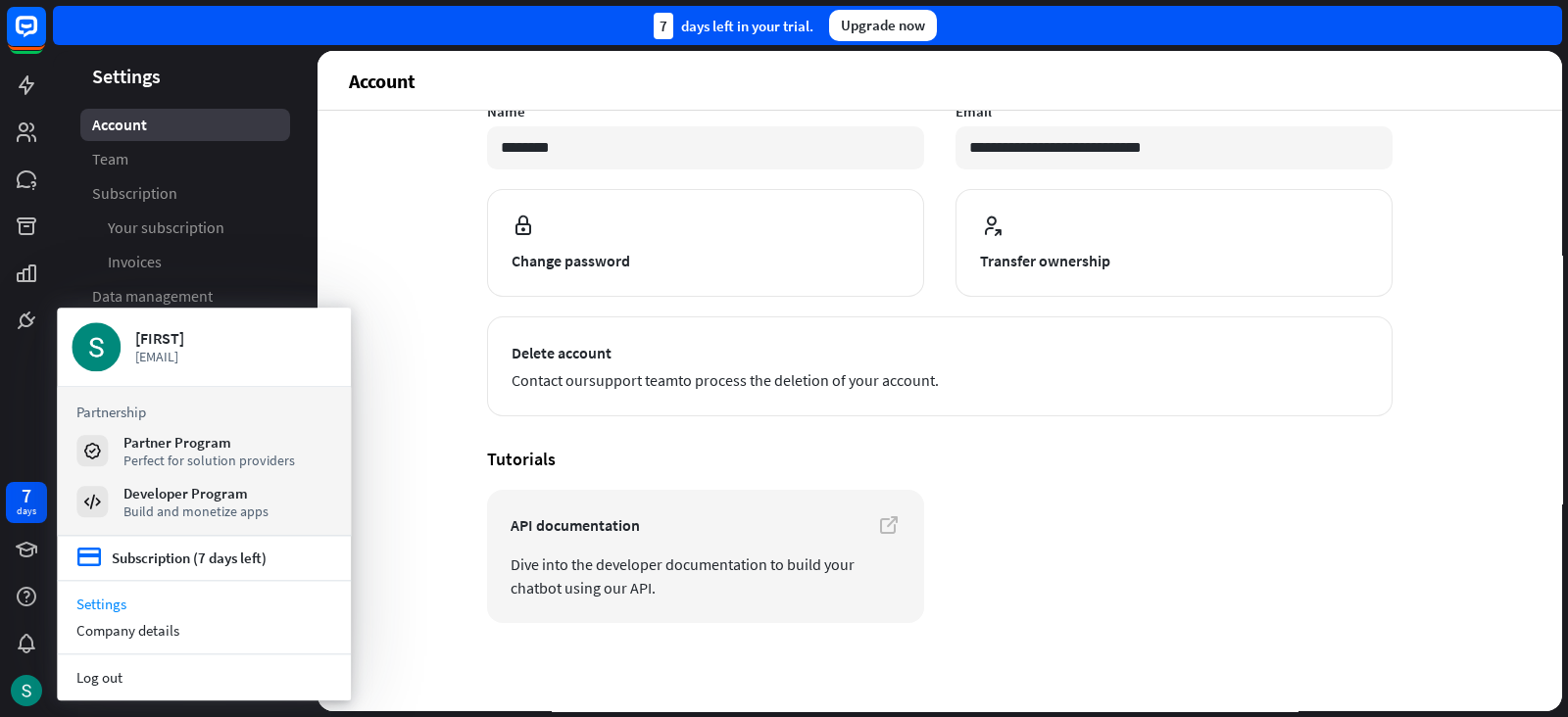 click on "Account
Team
Subscription
Your subscription
Invoices
Data management
Developers" at bounding box center (185, 227) 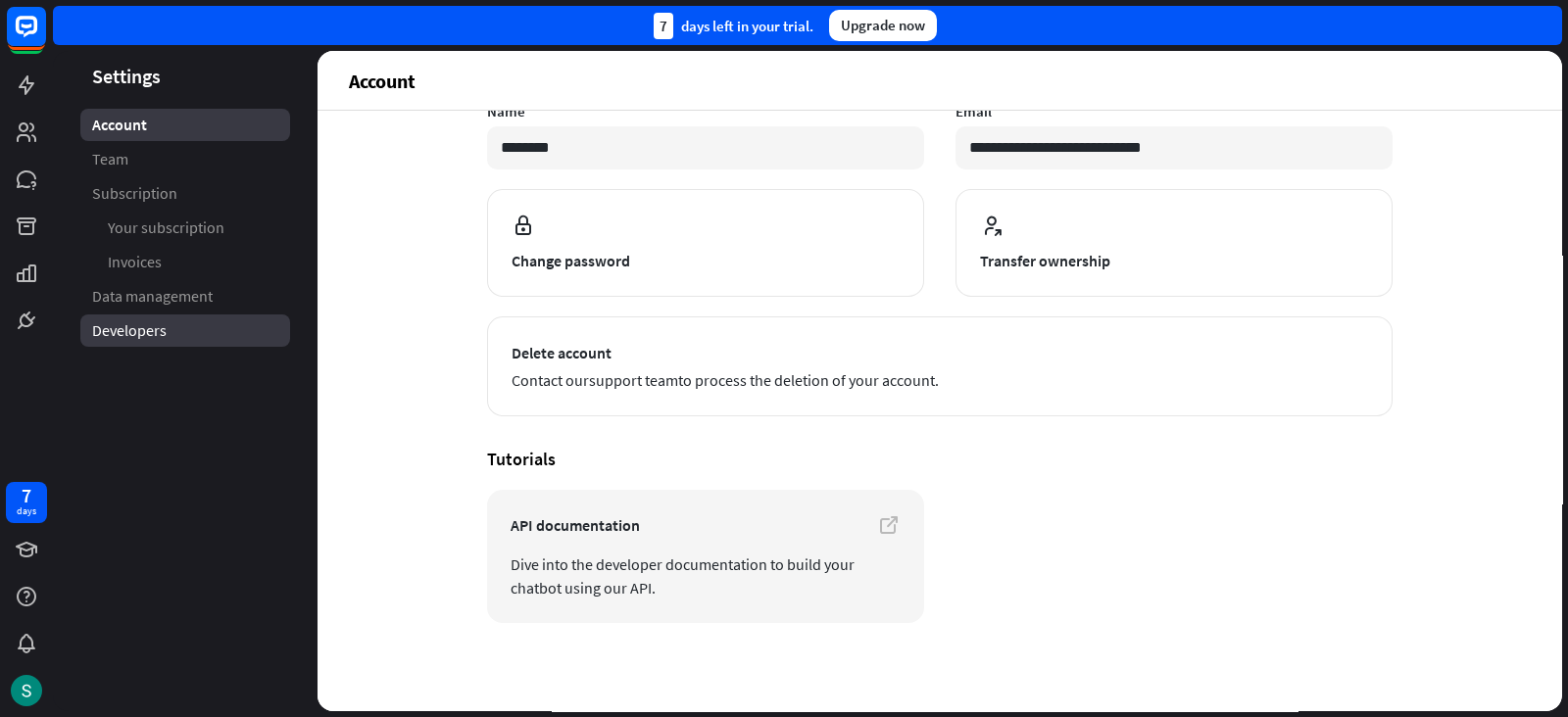click on "Developers" at bounding box center (129, 330) 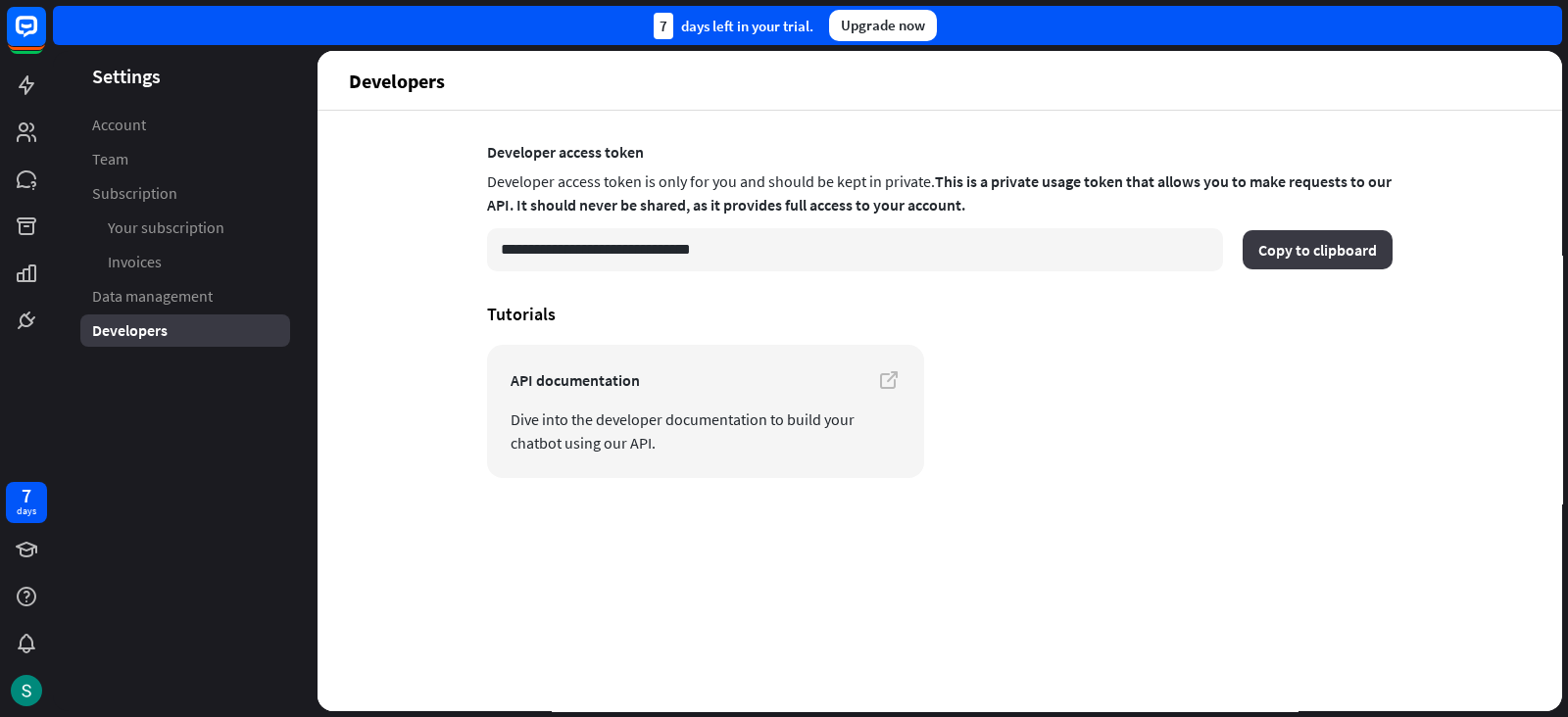click on "Copy to clipboard" at bounding box center [1317, 250] 